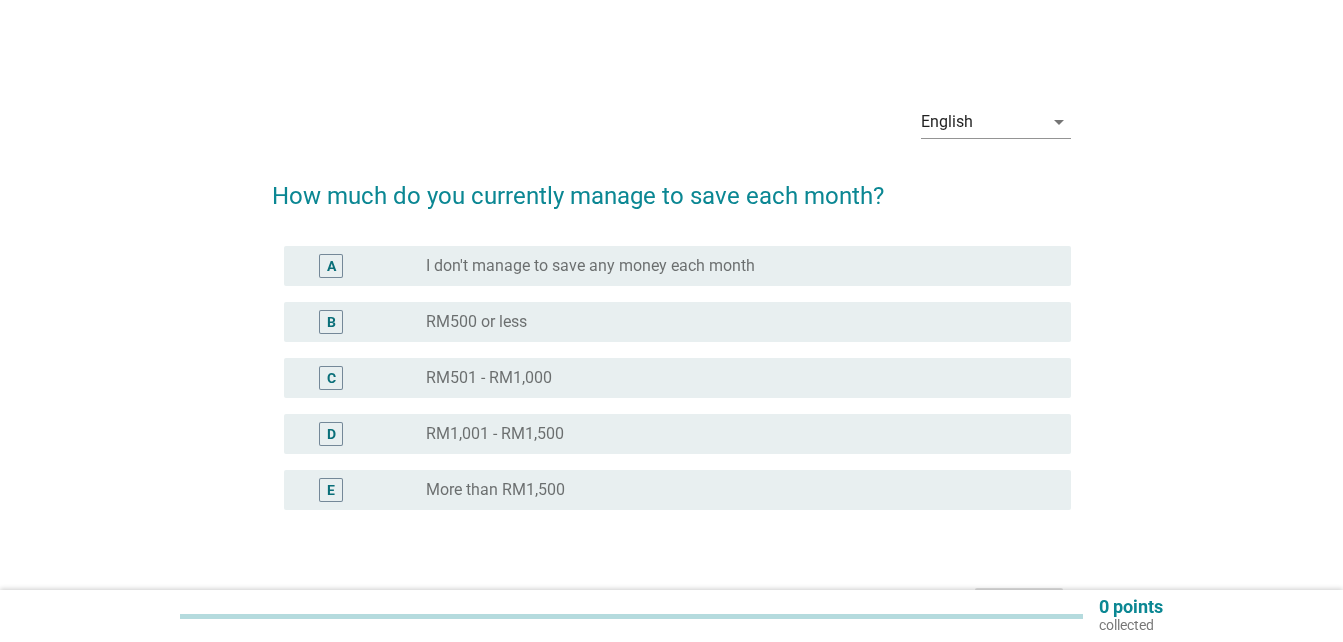 scroll, scrollTop: 0, scrollLeft: 0, axis: both 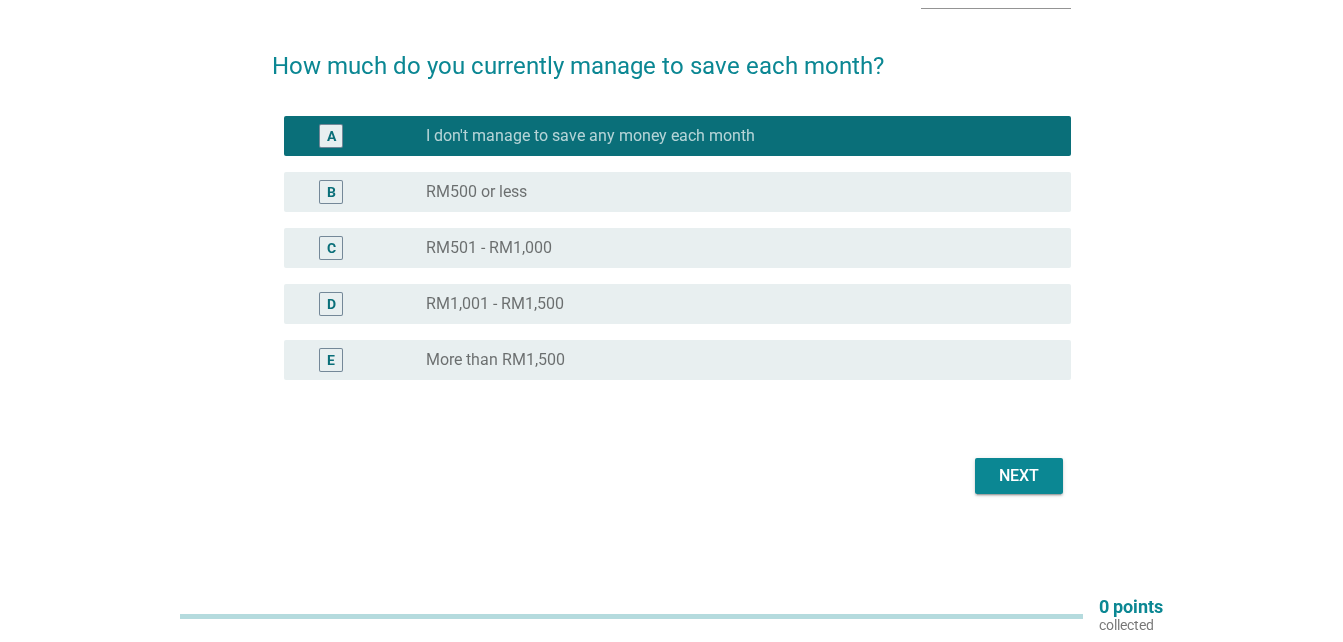 click on "Next" at bounding box center [1019, 476] 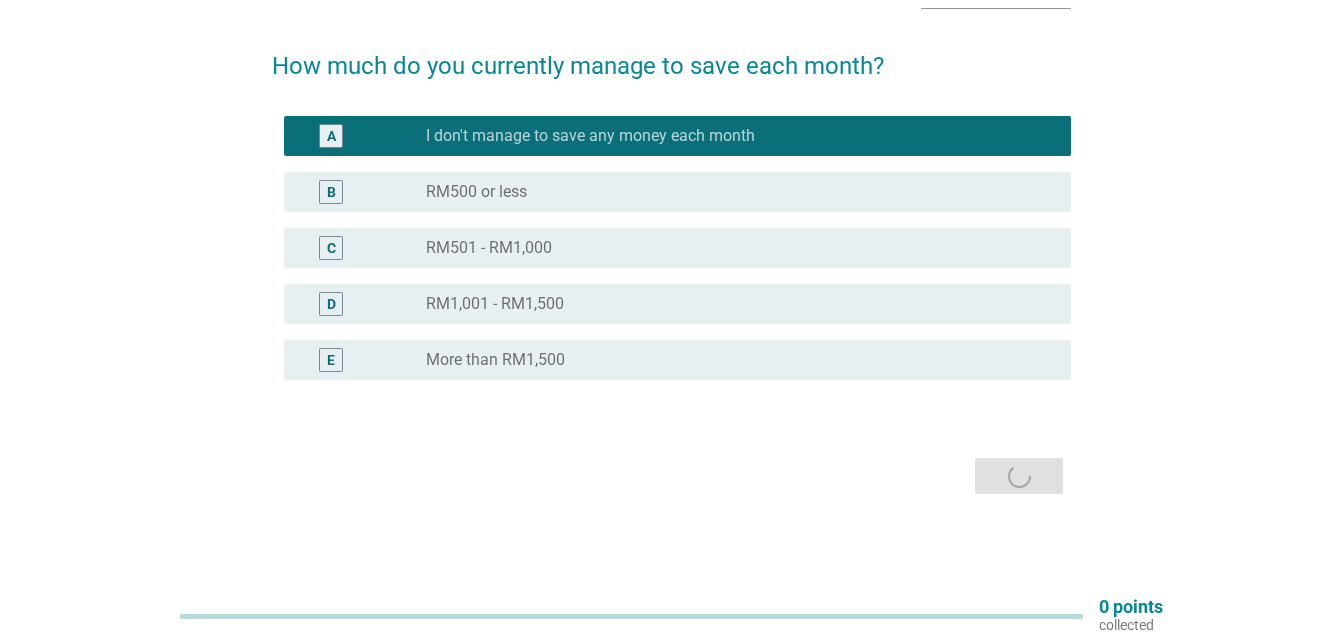 scroll, scrollTop: 0, scrollLeft: 0, axis: both 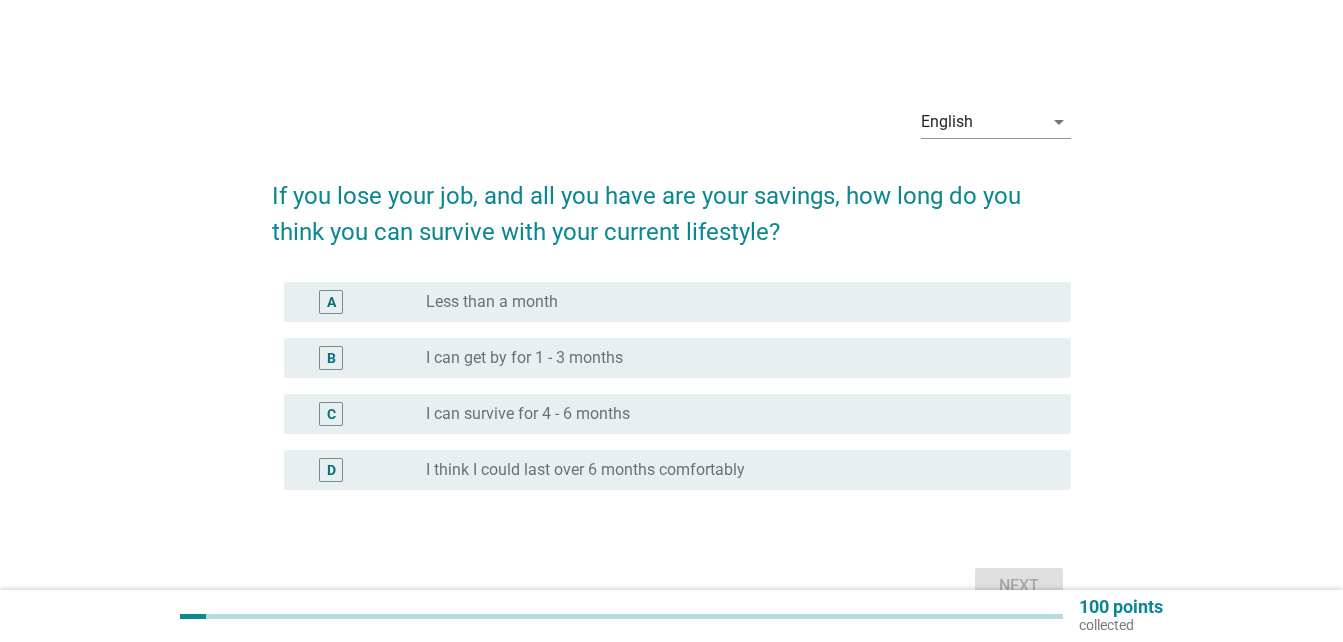click on "I can get by for 1 - 3 months" at bounding box center (524, 358) 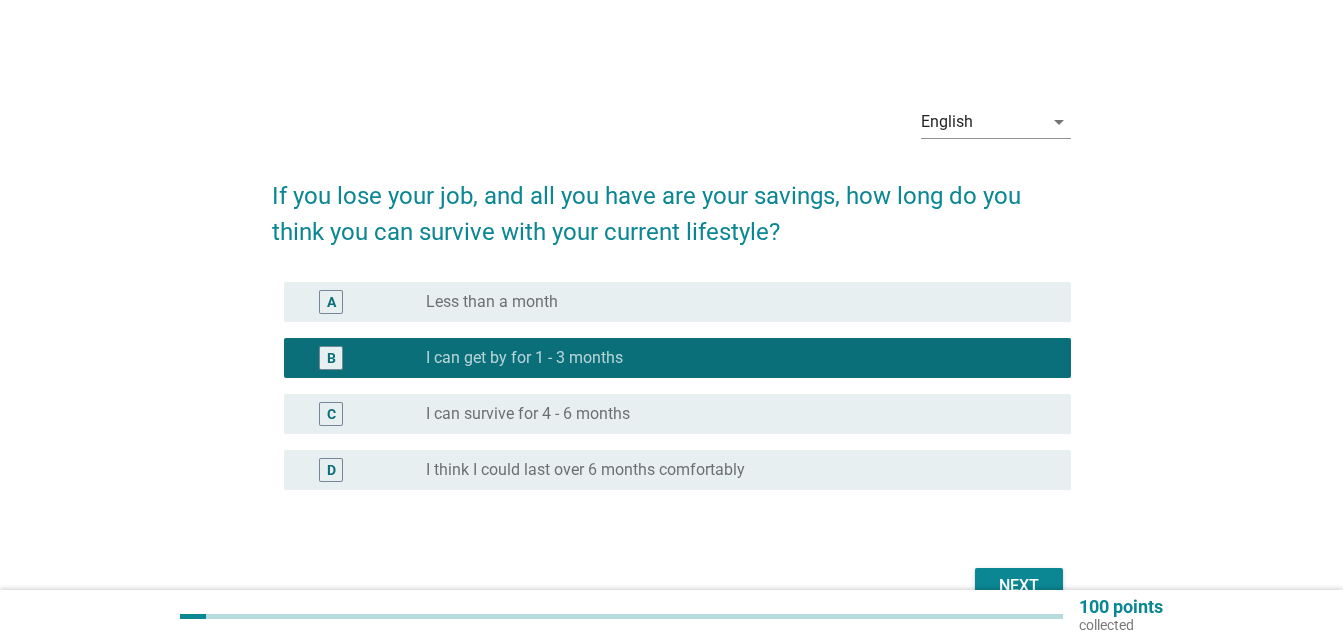 click on "Next" at bounding box center [1019, 586] 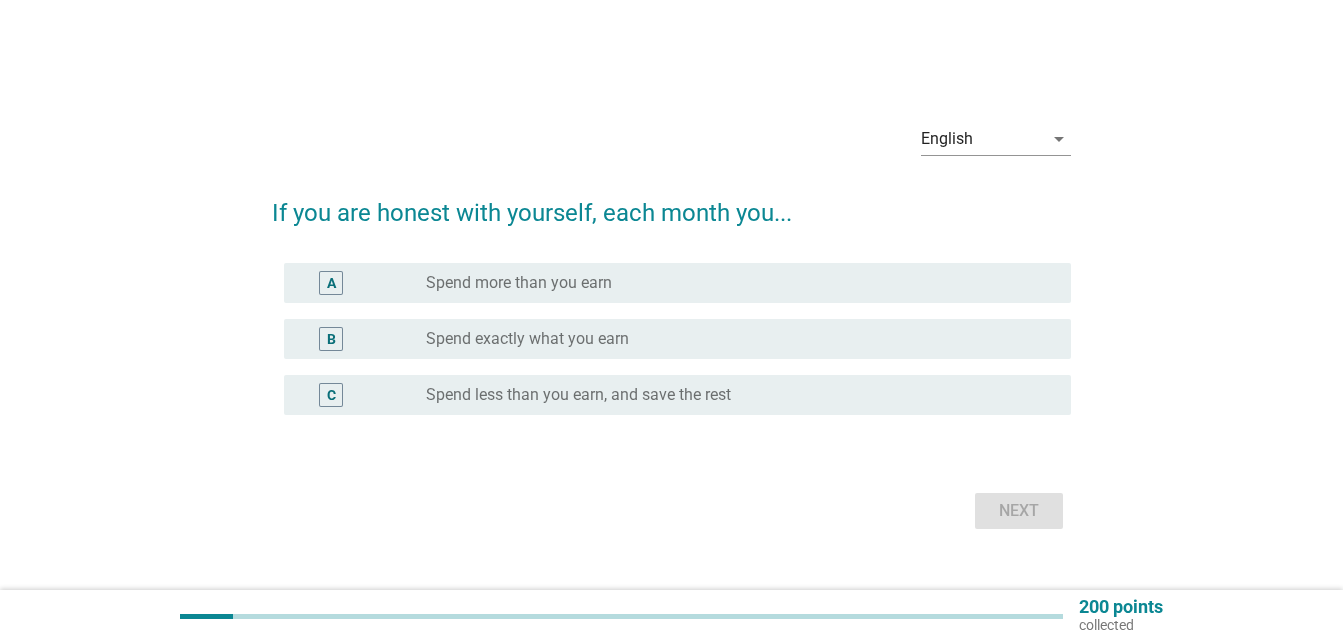 click on "radio_button_unchecked Spend more than you earn" at bounding box center [732, 283] 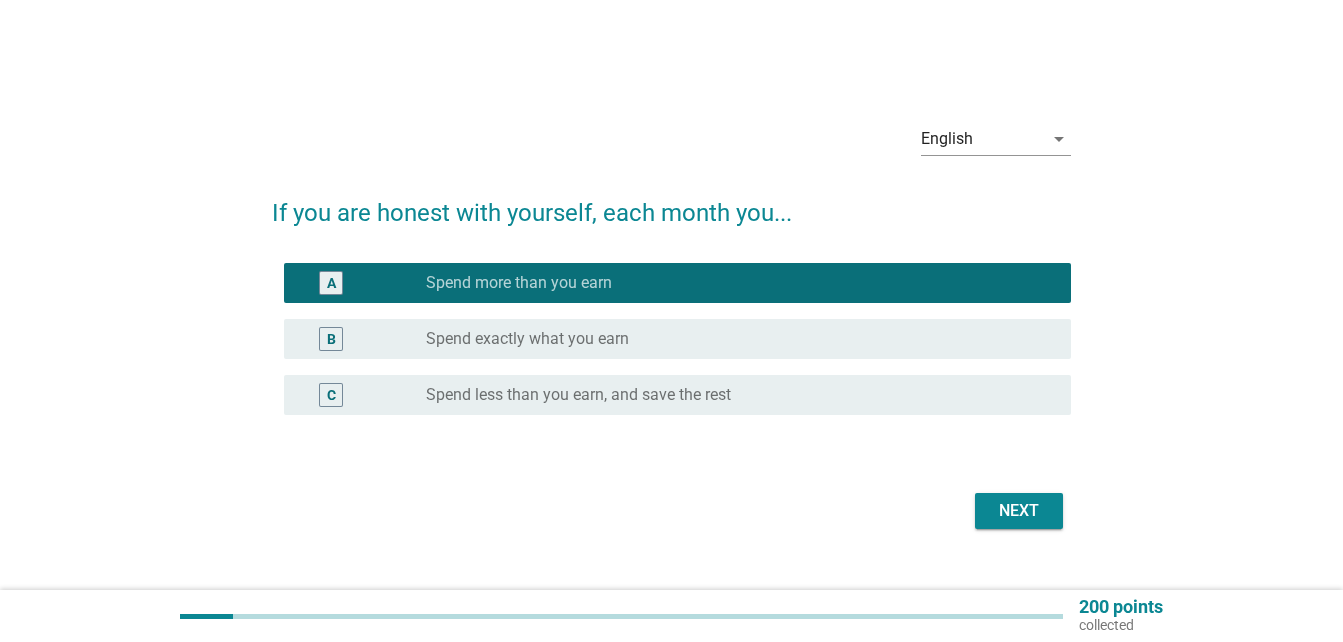 click on "Next" at bounding box center [1019, 511] 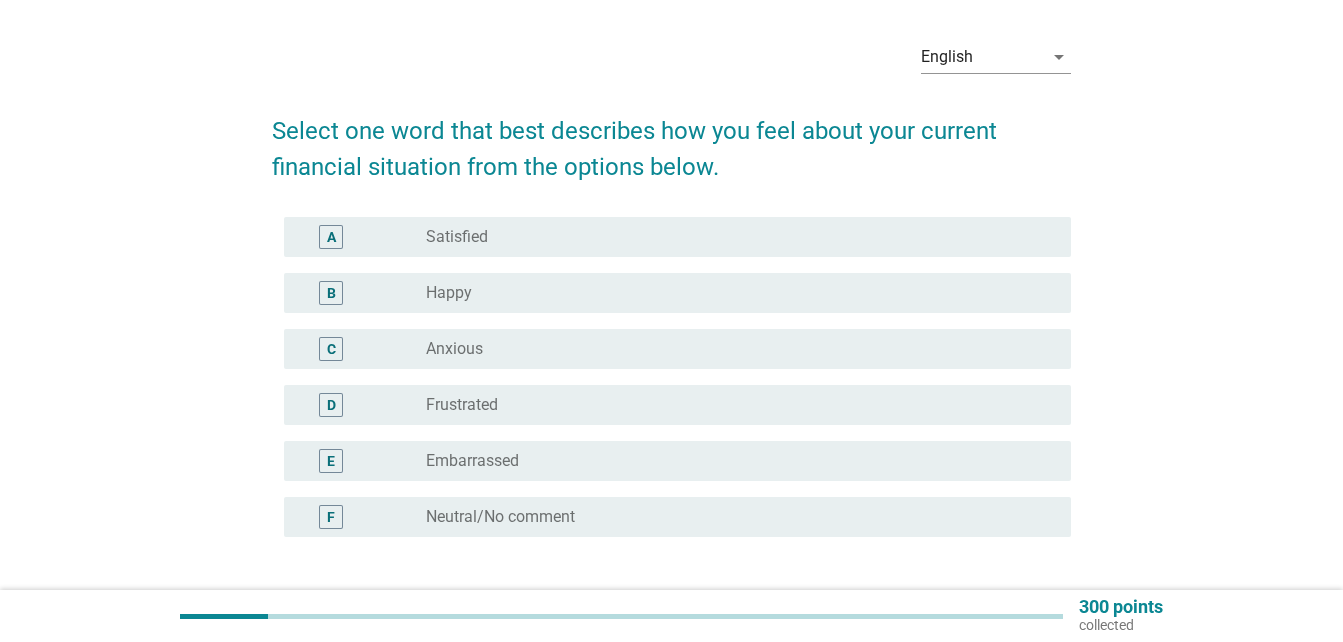 scroll, scrollTop: 100, scrollLeft: 0, axis: vertical 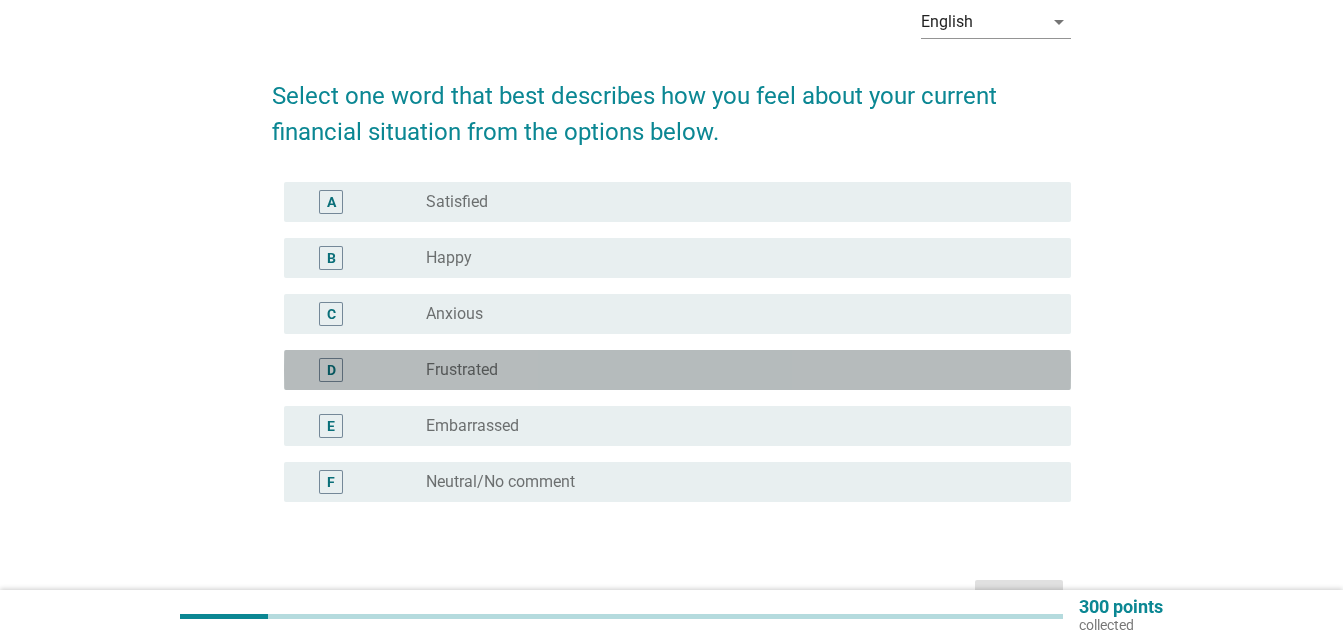 click on "radio_button_unchecked Frustrated" at bounding box center (732, 370) 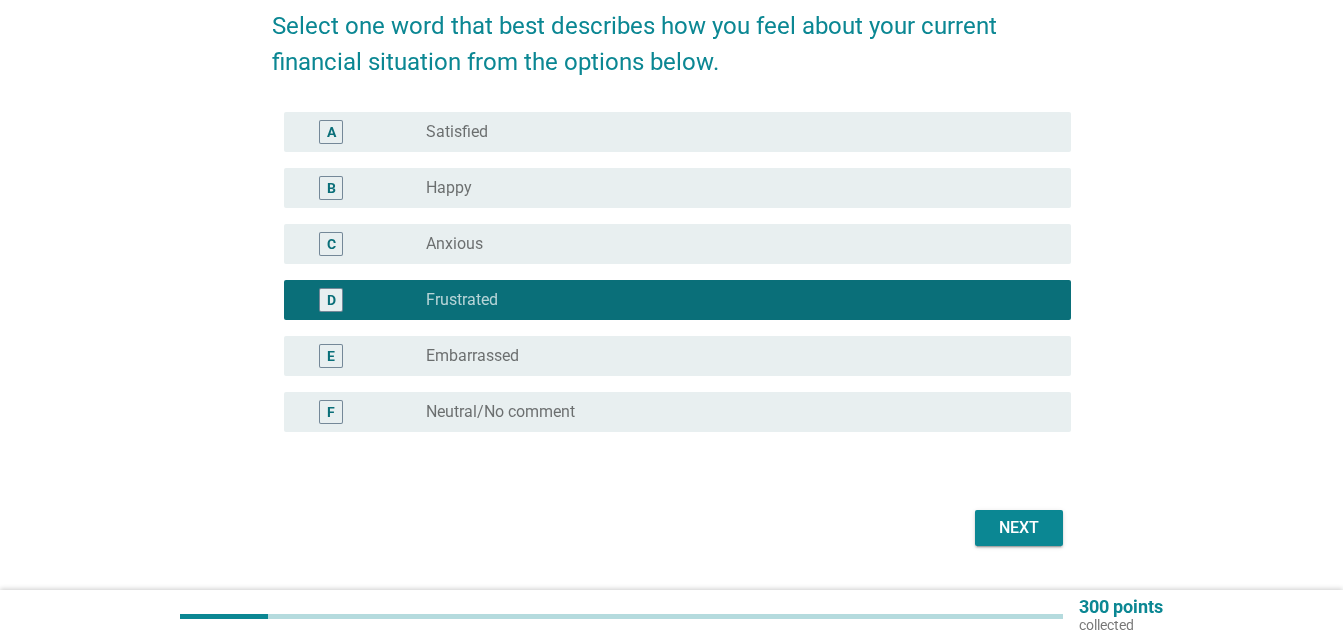 scroll, scrollTop: 200, scrollLeft: 0, axis: vertical 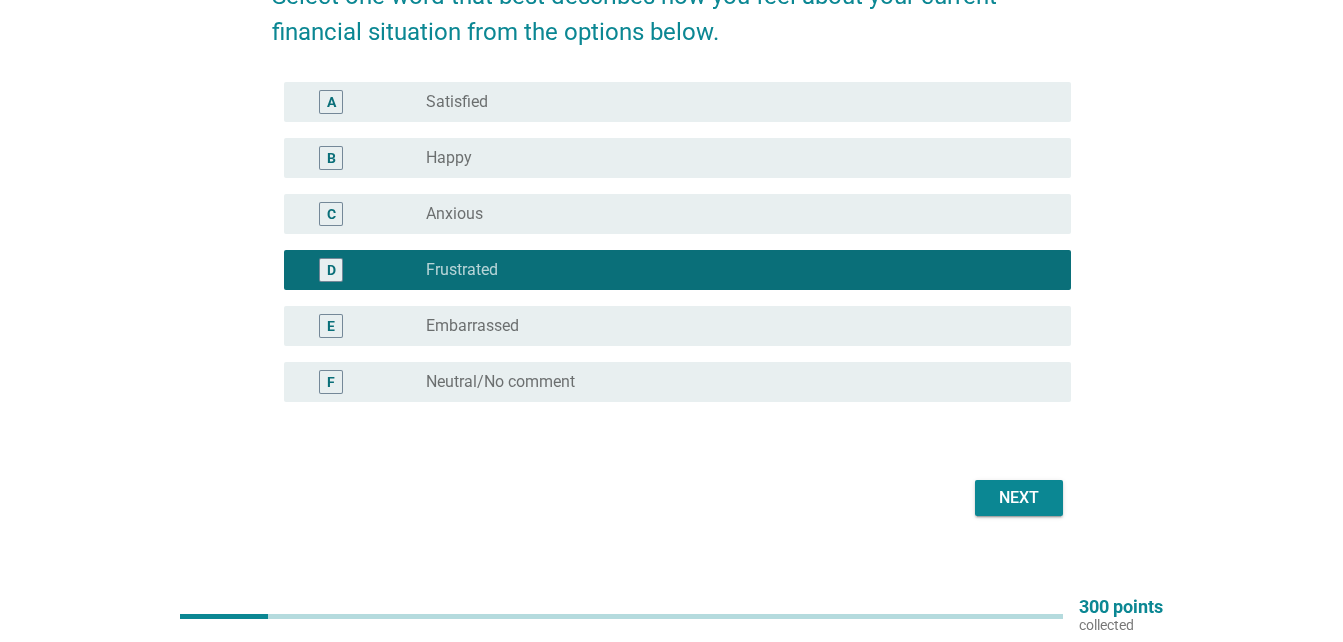 click on "Next" at bounding box center (1019, 498) 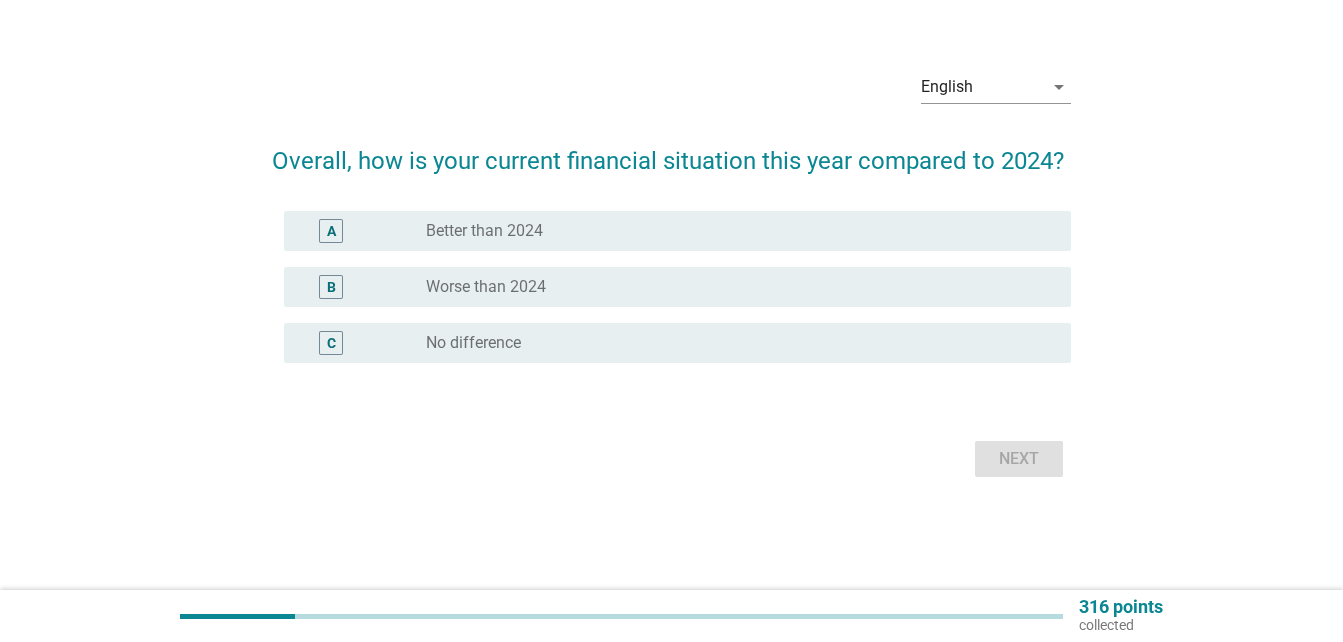 scroll, scrollTop: 0, scrollLeft: 0, axis: both 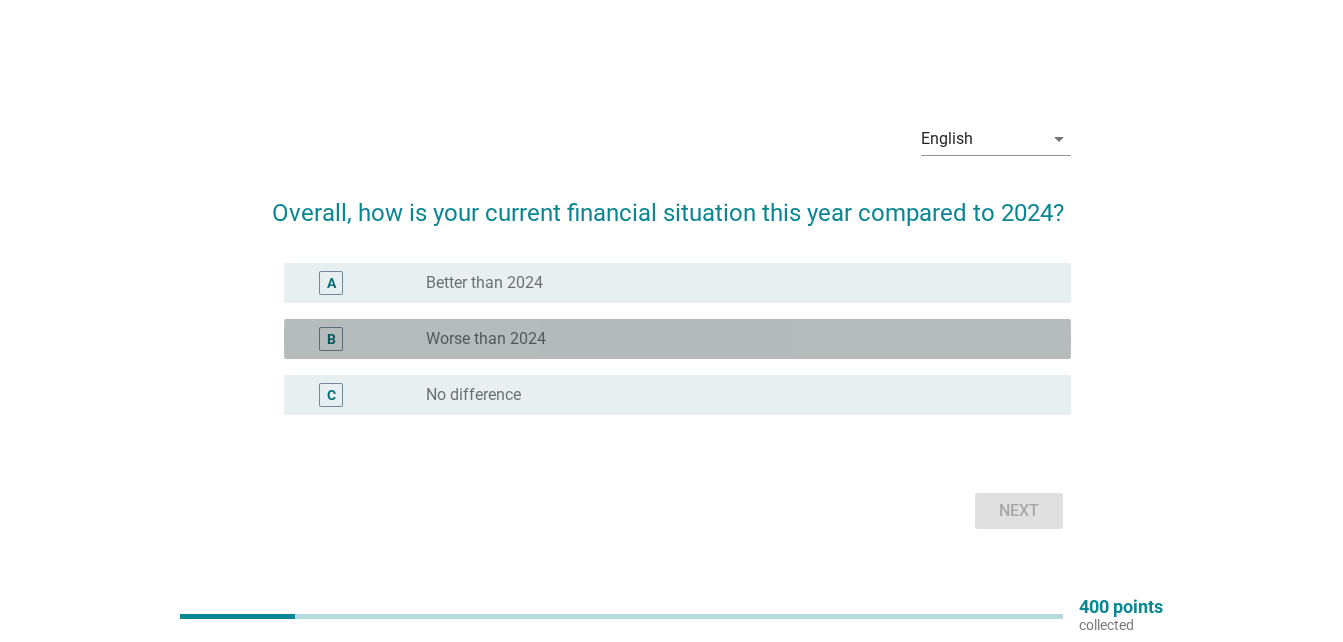 click on "Worse than 2024" at bounding box center [486, 339] 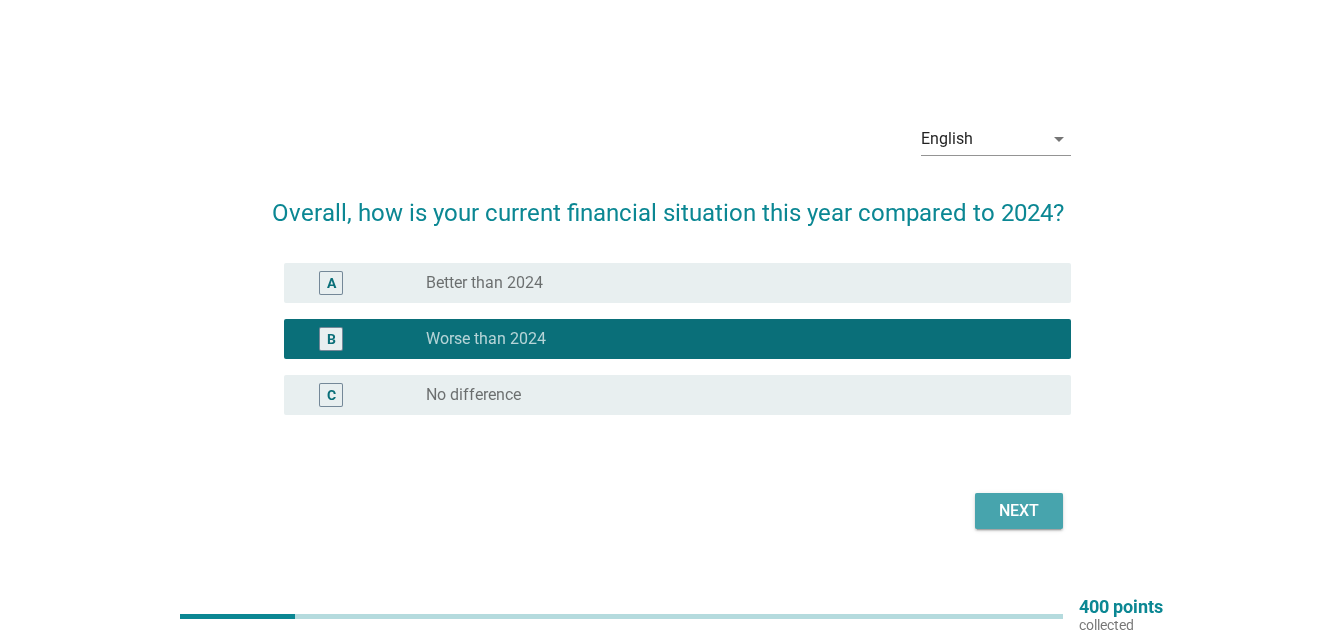 click on "Next" at bounding box center [1019, 511] 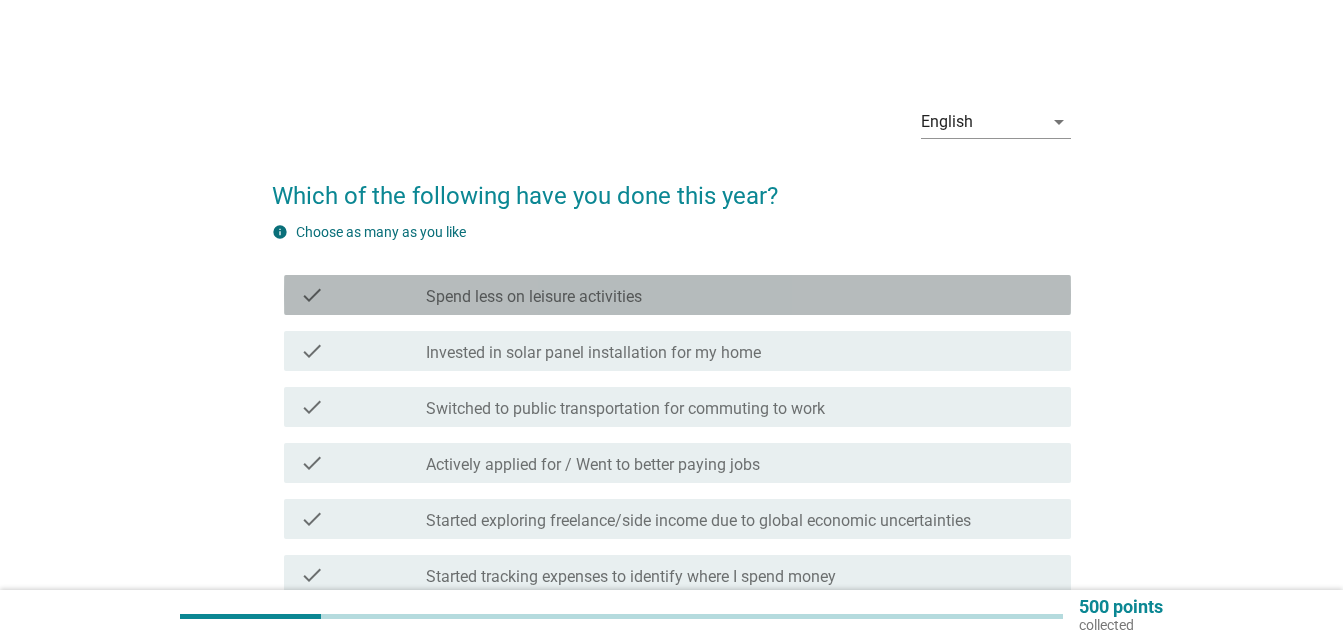 click on "check_box_outline_blank Spend less on leisure activities" at bounding box center (740, 295) 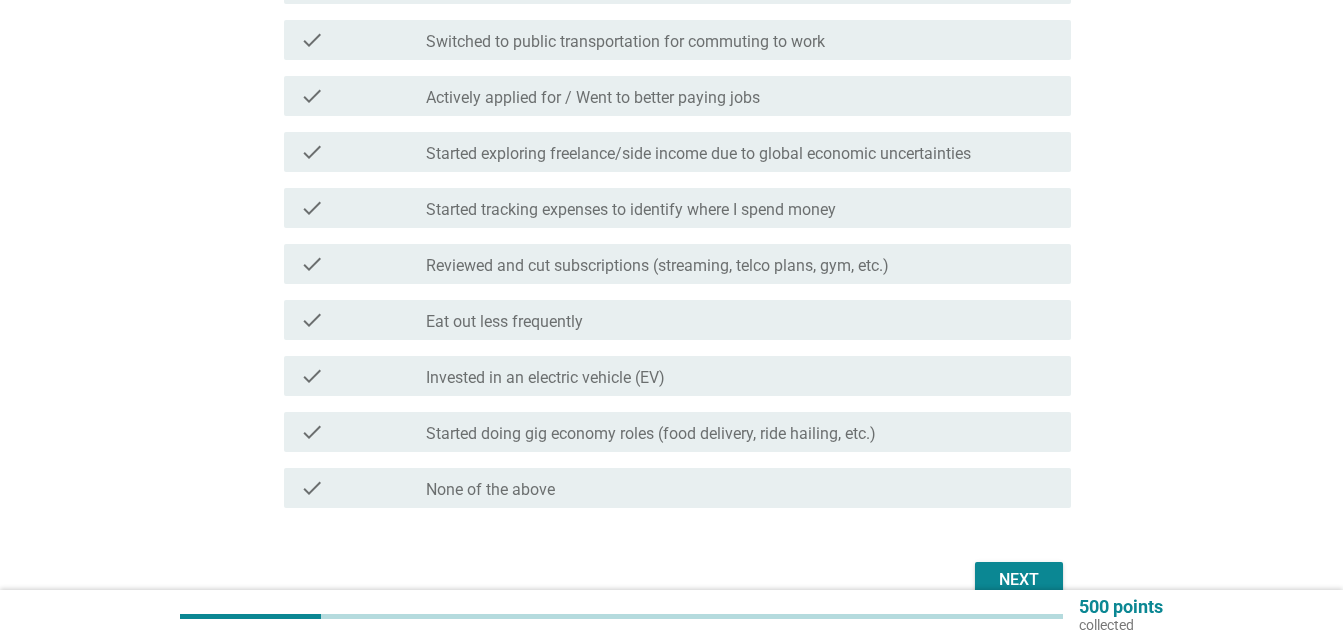scroll, scrollTop: 400, scrollLeft: 0, axis: vertical 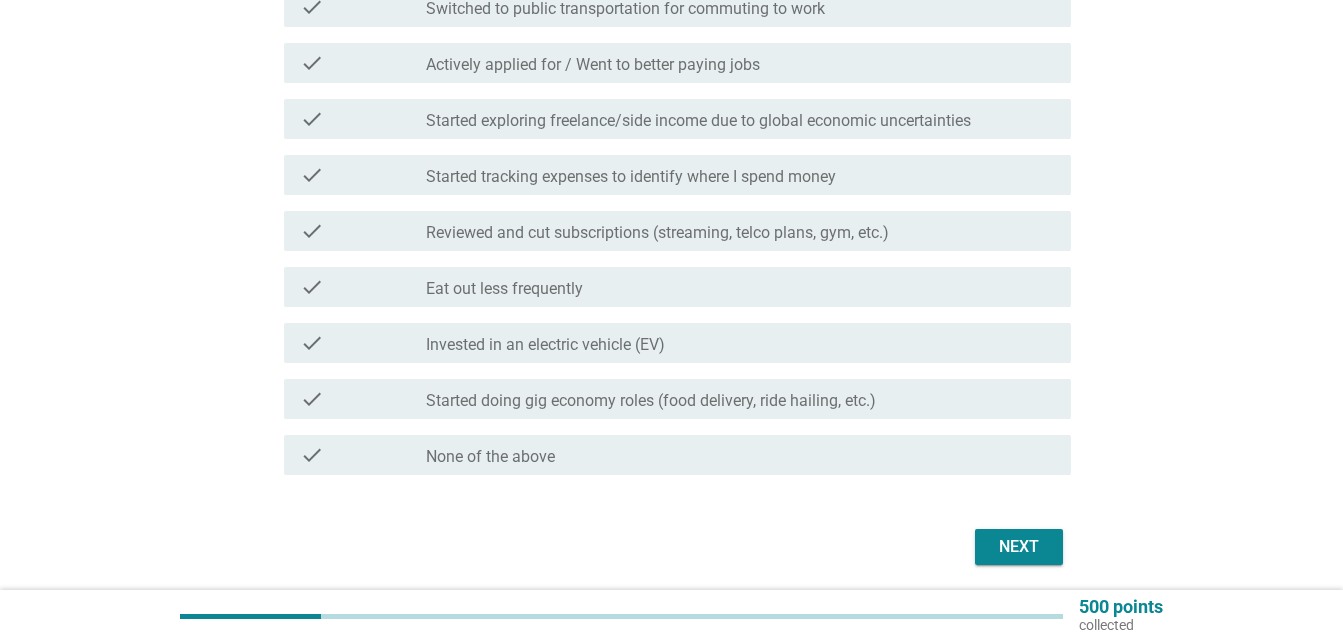 click on "check_box_outline_blank Eat out less frequently" at bounding box center (740, 287) 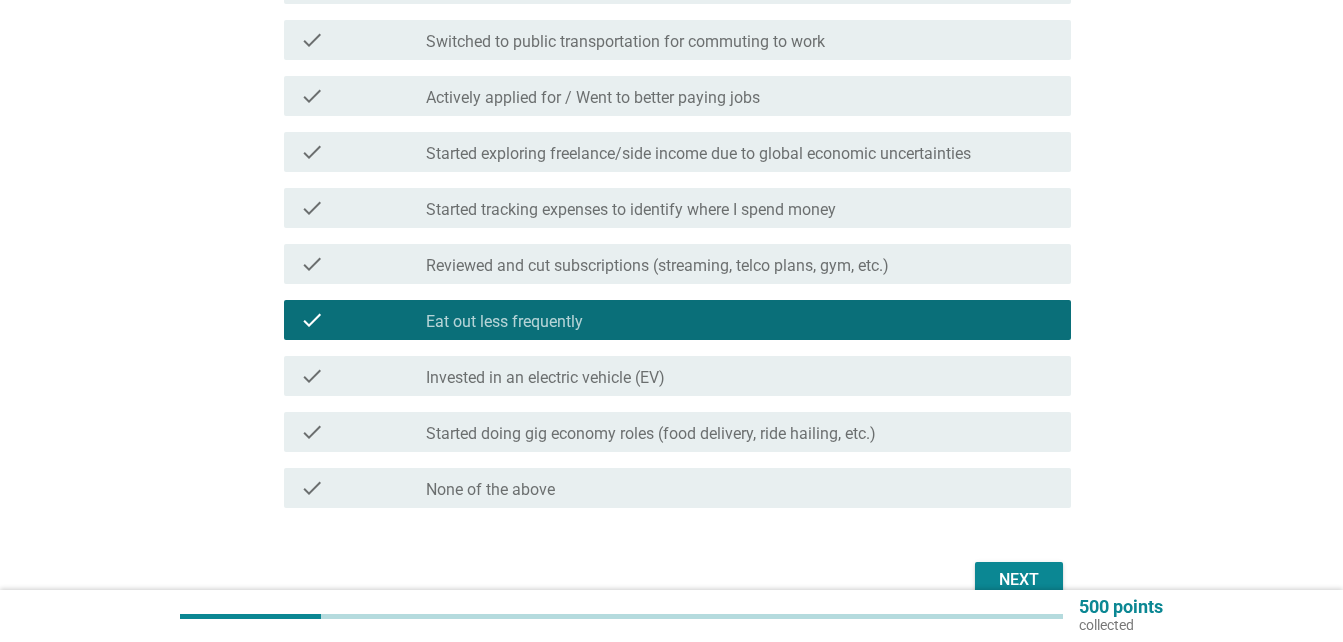scroll, scrollTop: 400, scrollLeft: 0, axis: vertical 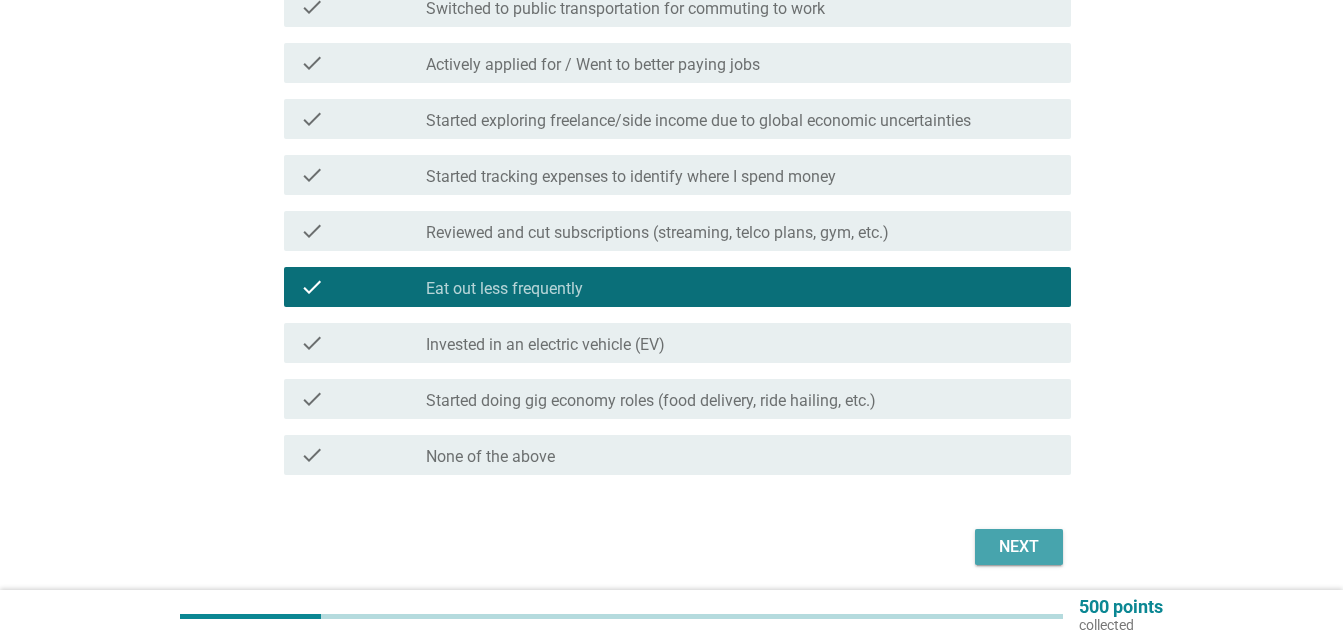 click on "Next" at bounding box center [1019, 547] 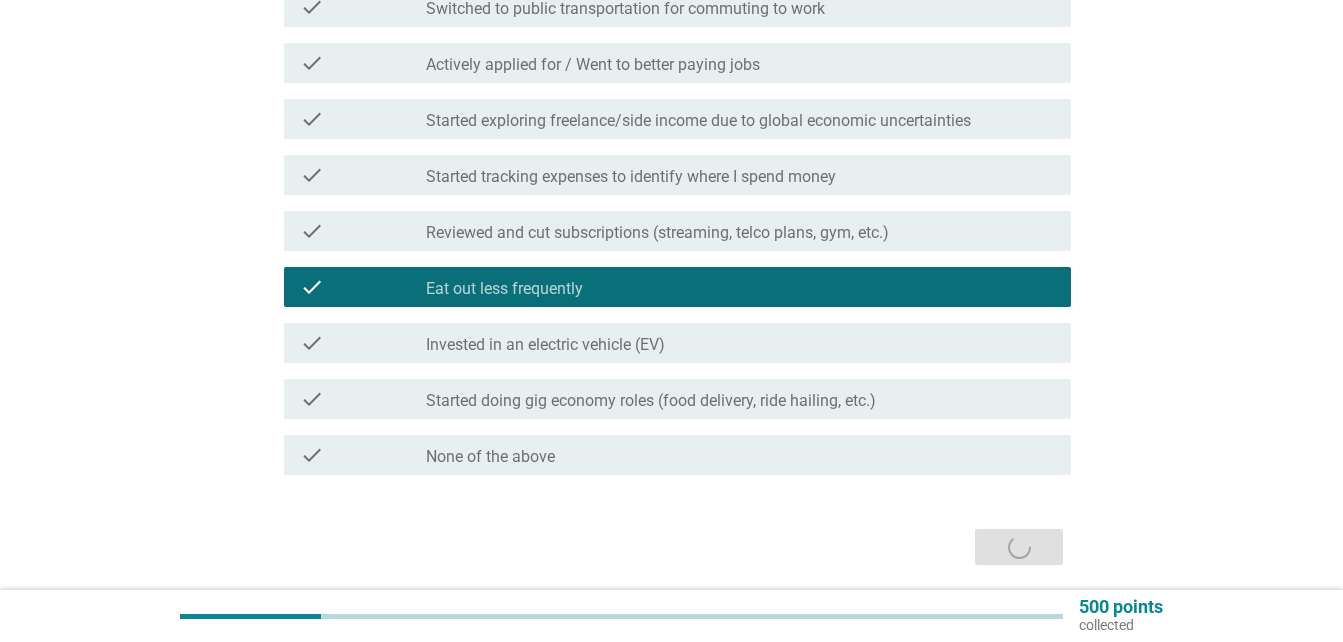 scroll, scrollTop: 0, scrollLeft: 0, axis: both 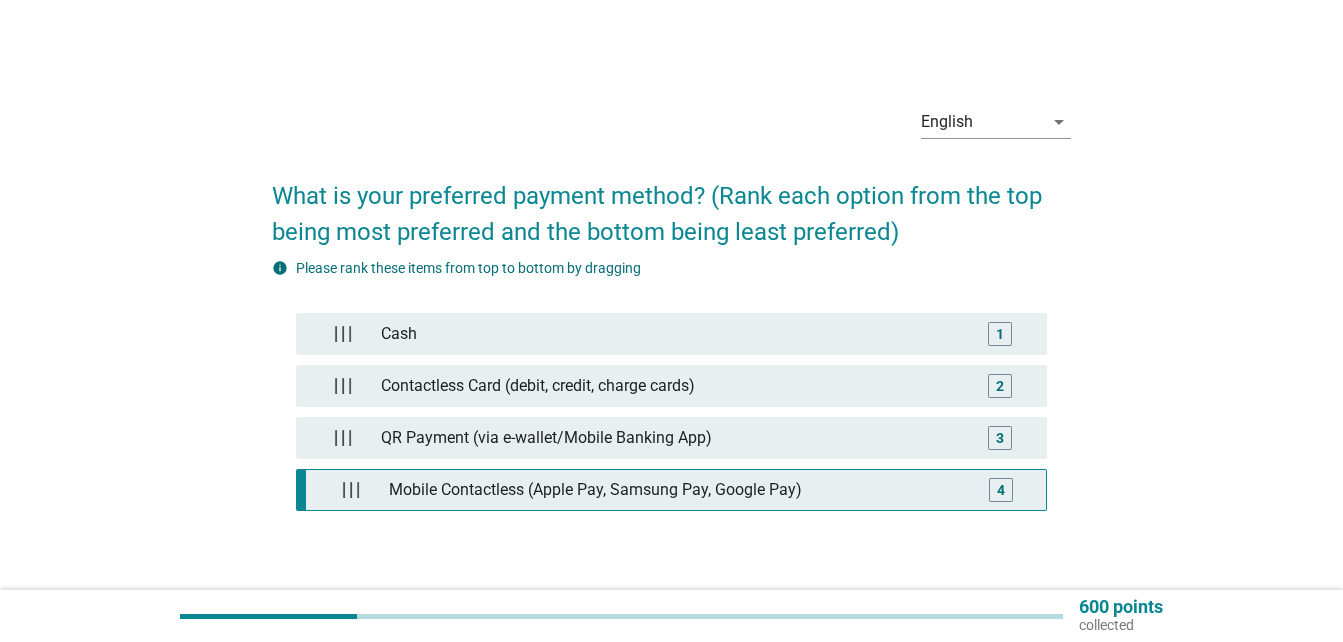 type 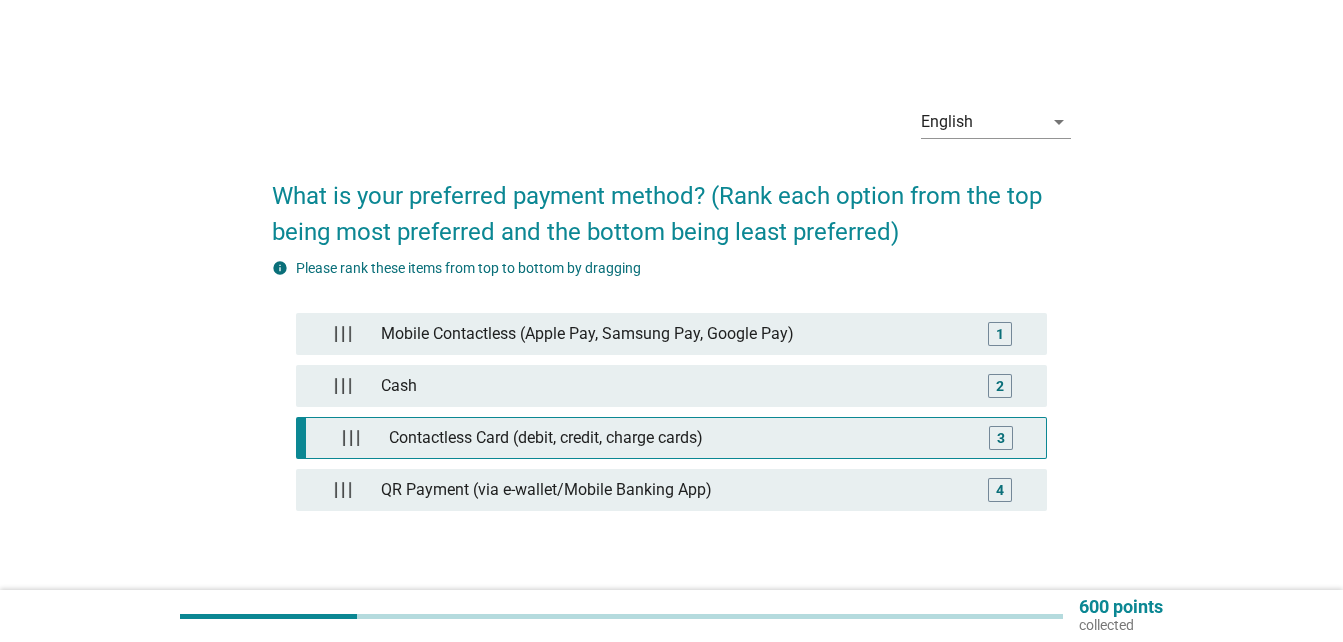 click on "Contactless Card (debit, credit, charge cards)" at bounding box center (676, 438) 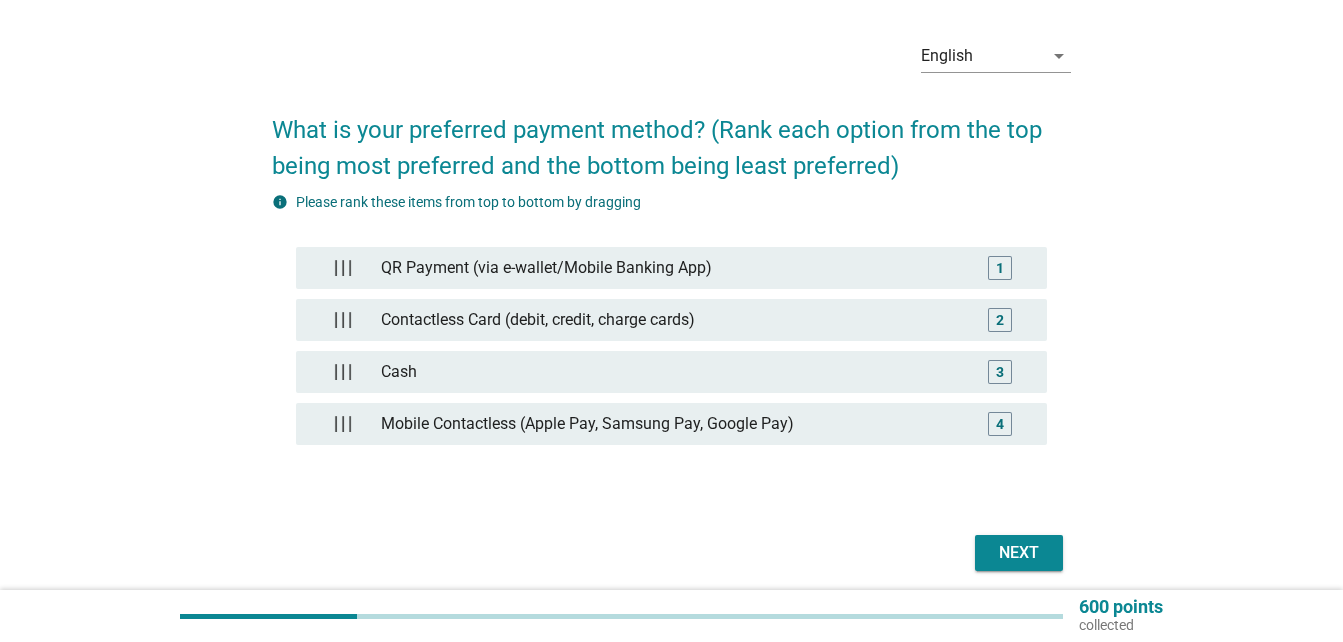 scroll, scrollTop: 100, scrollLeft: 0, axis: vertical 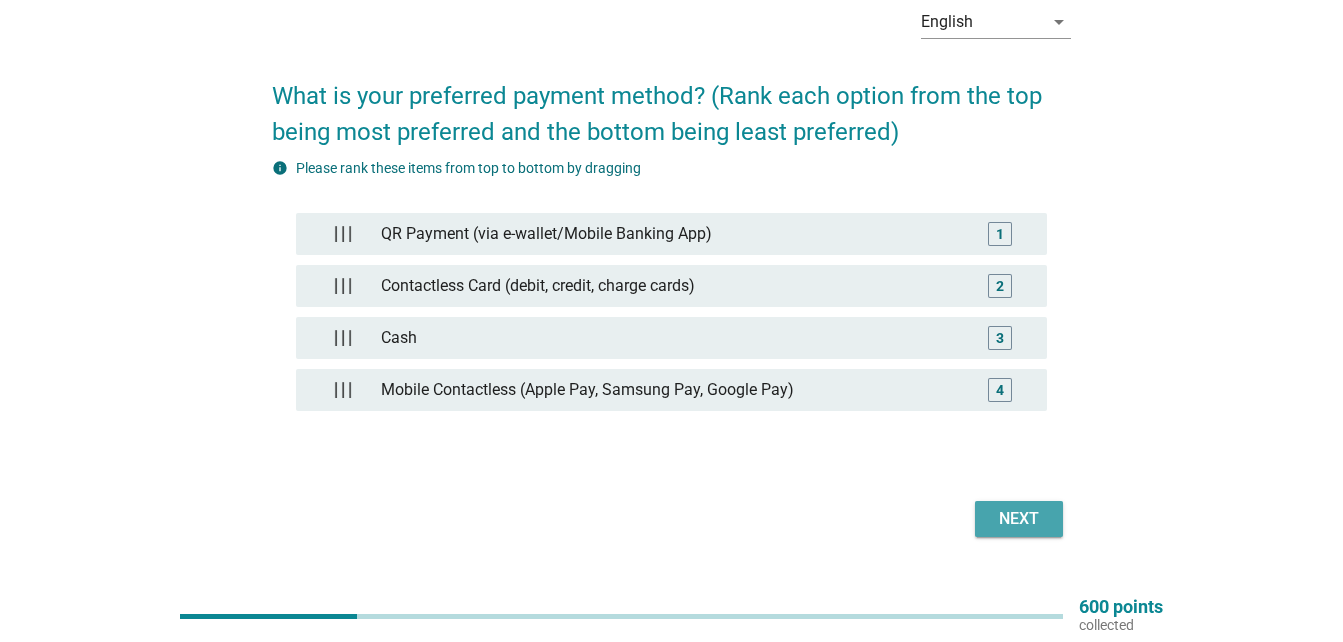 click on "Next" at bounding box center (1019, 519) 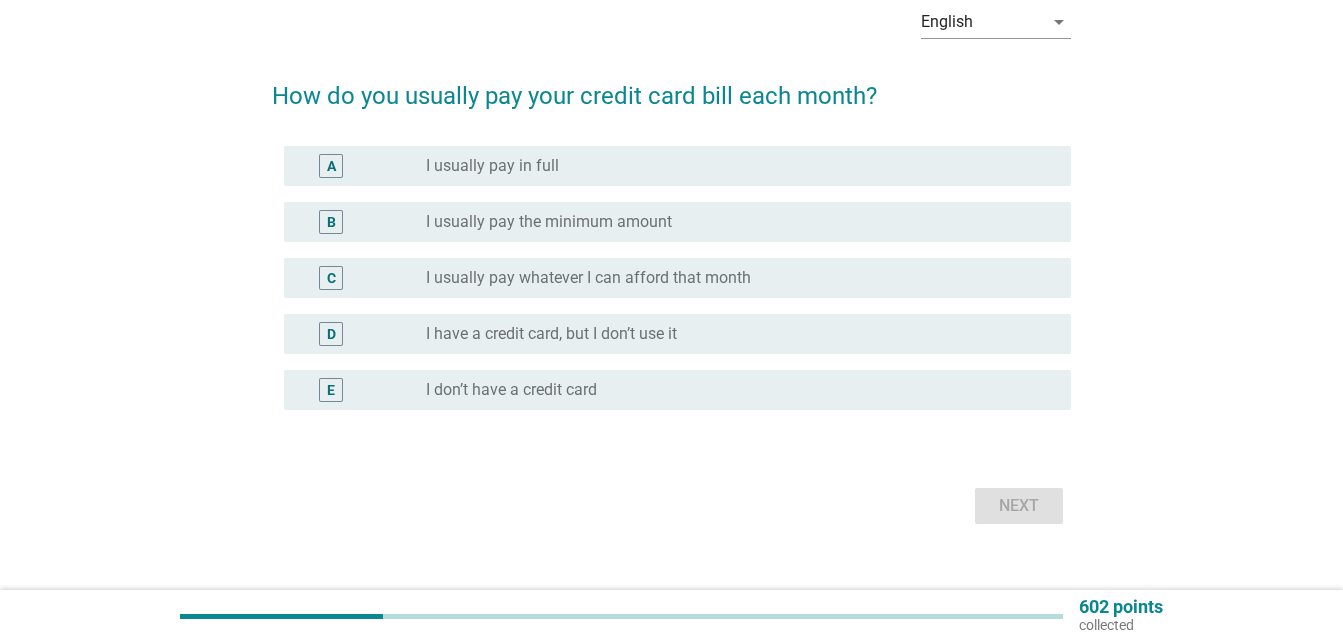 scroll, scrollTop: 0, scrollLeft: 0, axis: both 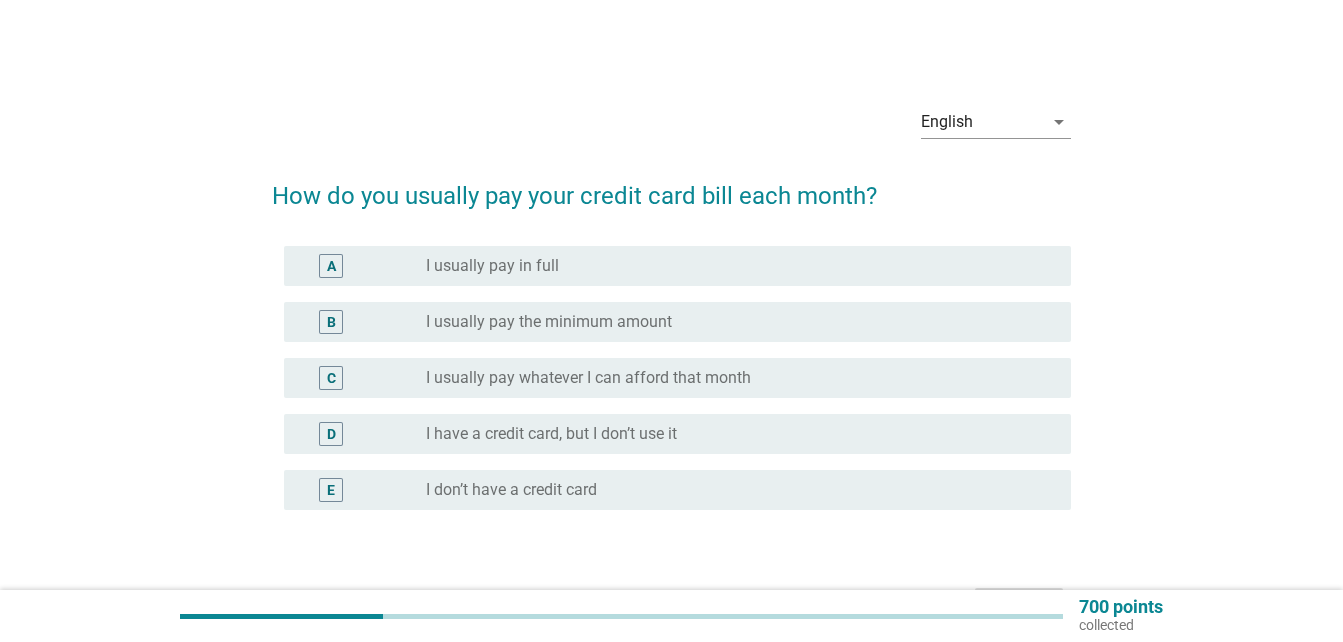 click on "I usually pay the minimum amount" at bounding box center (549, 322) 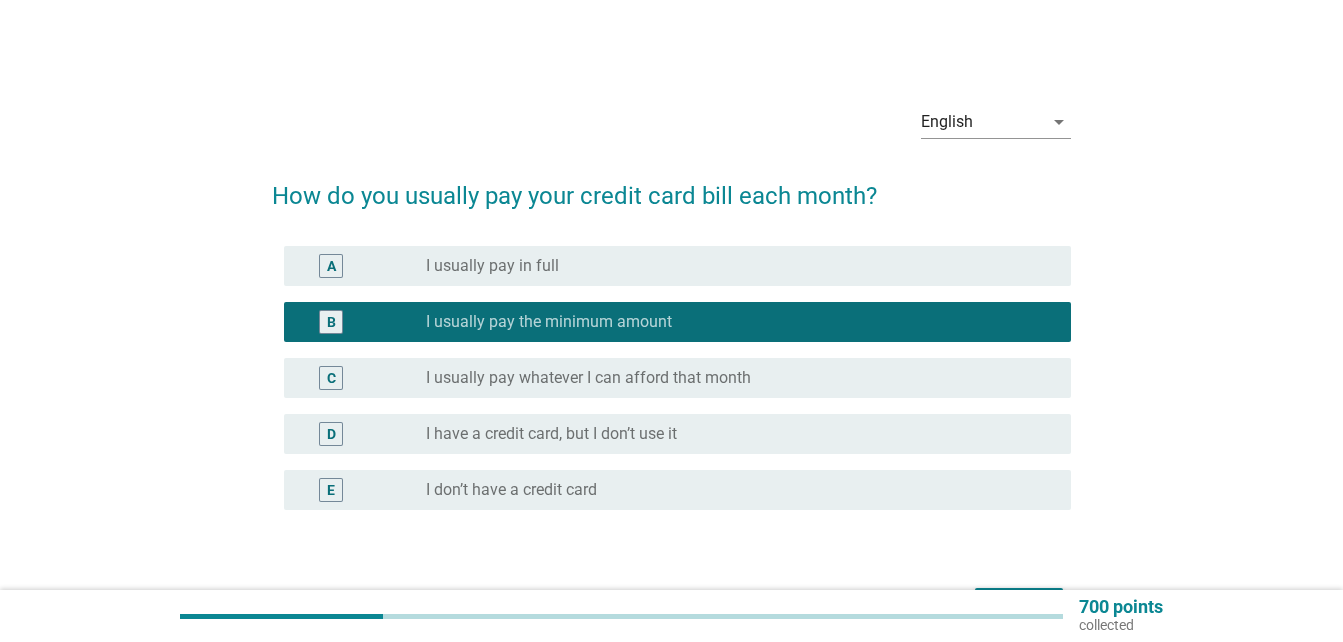 click on "I usually pay whatever I can afford that month" at bounding box center [588, 378] 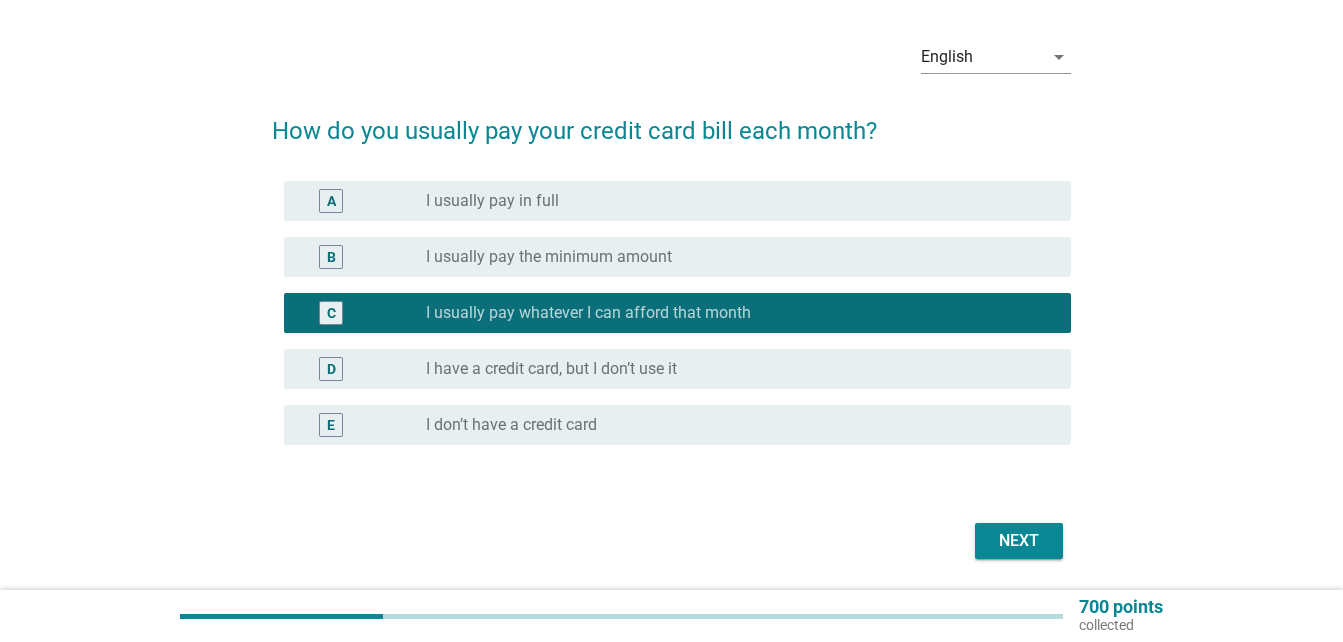 scroll, scrollTop: 100, scrollLeft: 0, axis: vertical 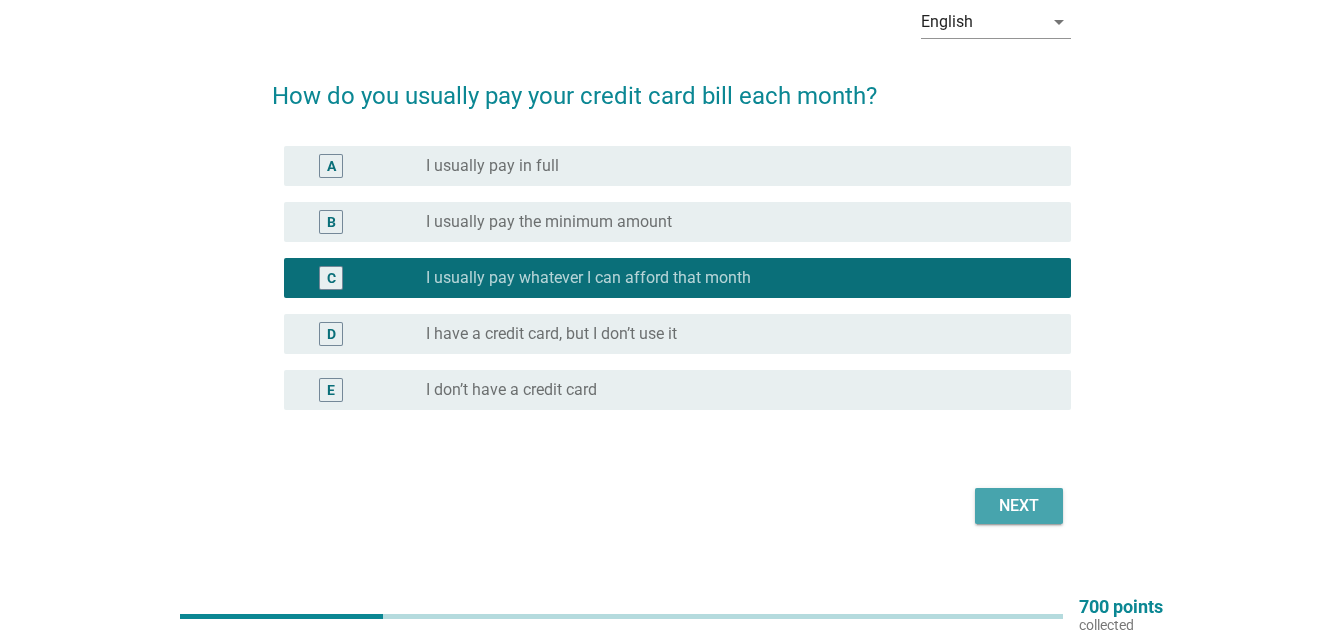 click on "Next" at bounding box center (1019, 506) 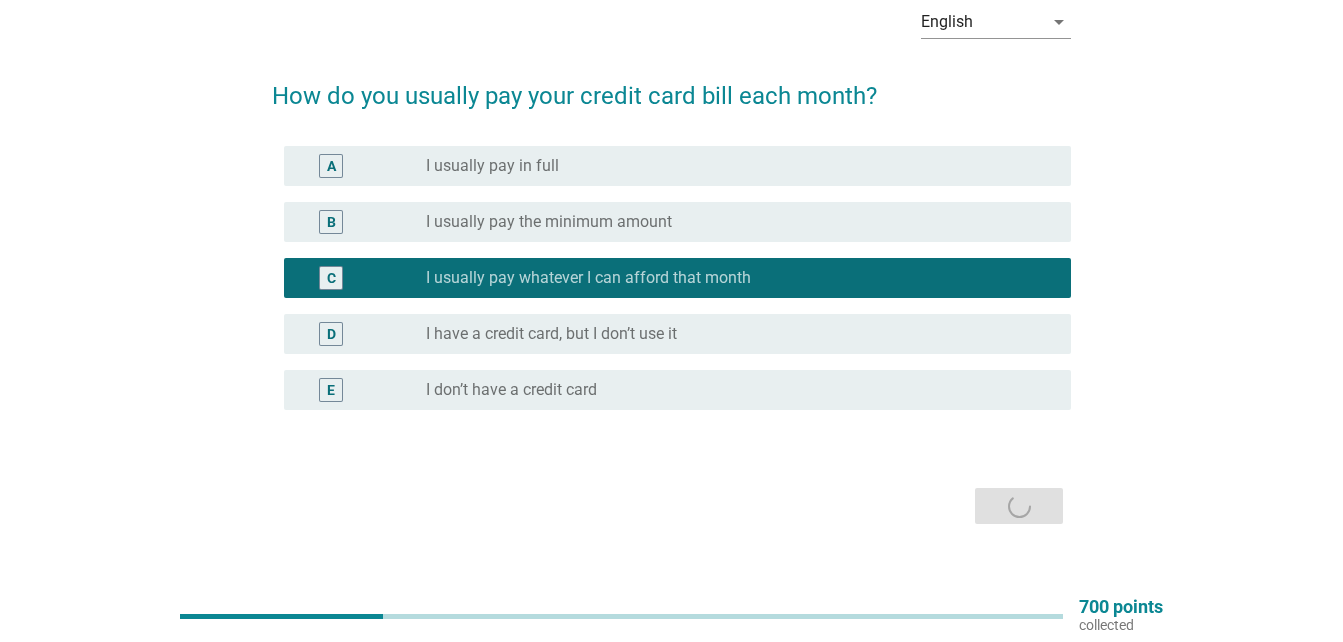 scroll, scrollTop: 0, scrollLeft: 0, axis: both 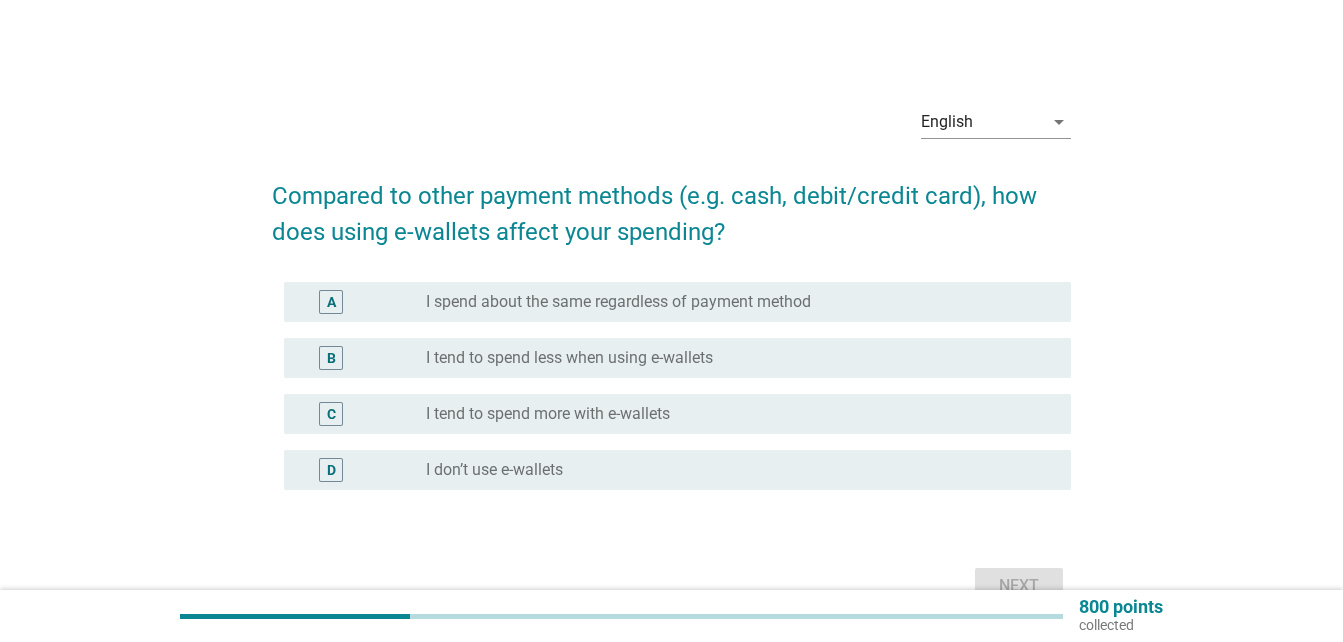 click on "I spend about the same regardless of payment method" at bounding box center (618, 302) 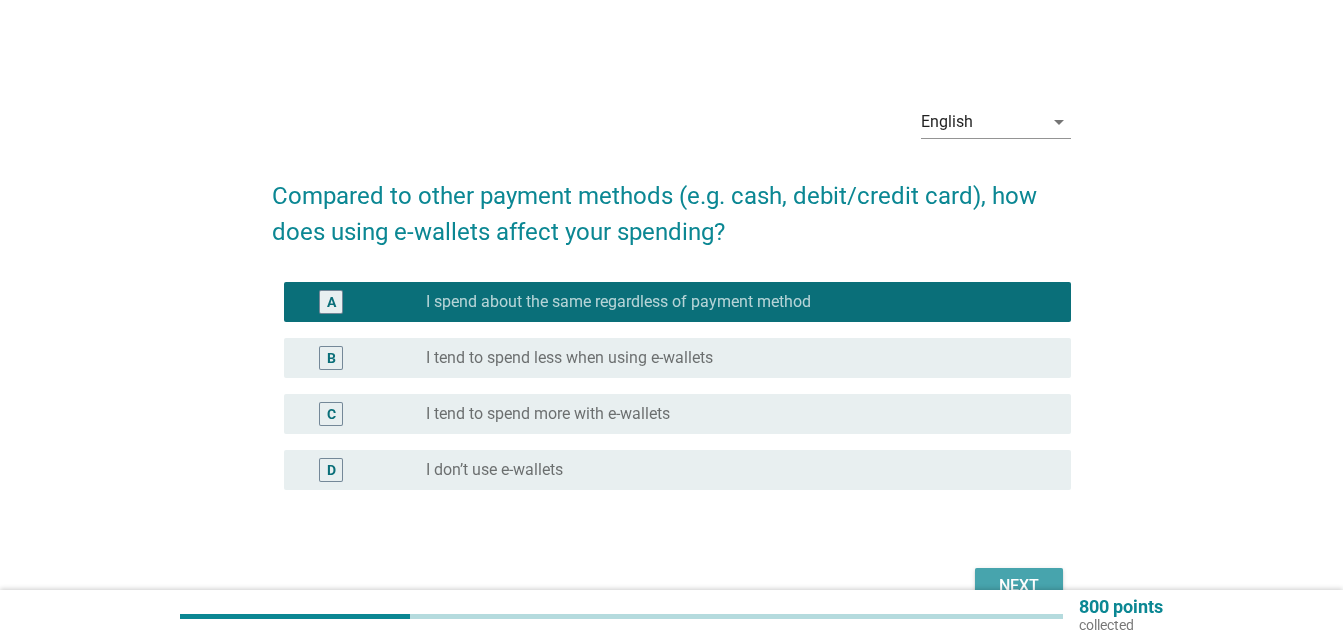 click on "Next" at bounding box center (1019, 586) 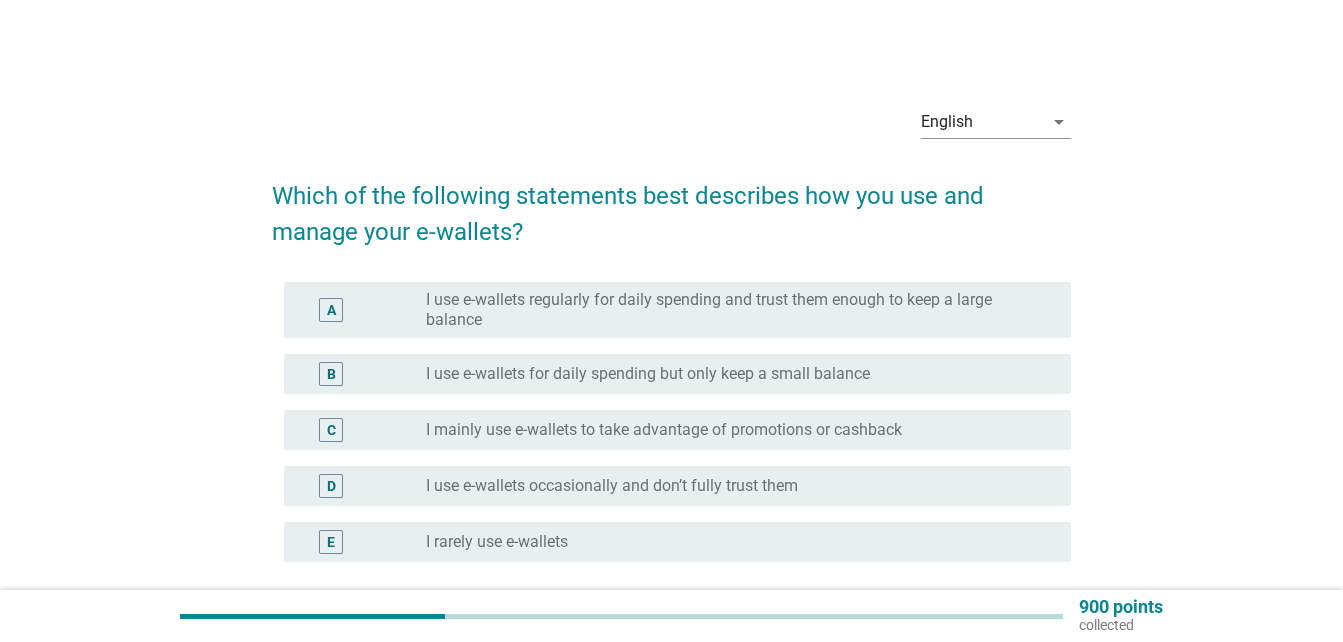 click on "I use e-wallets for daily spending but only keep a small balance" at bounding box center [648, 374] 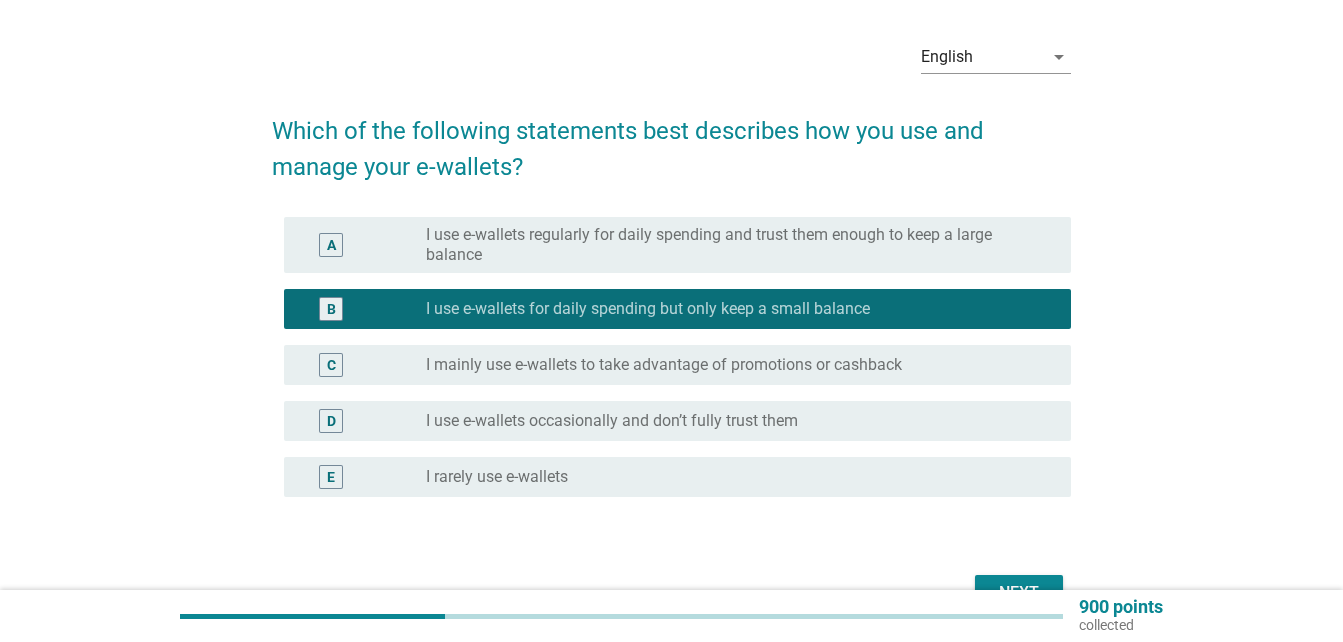 scroll, scrollTop: 100, scrollLeft: 0, axis: vertical 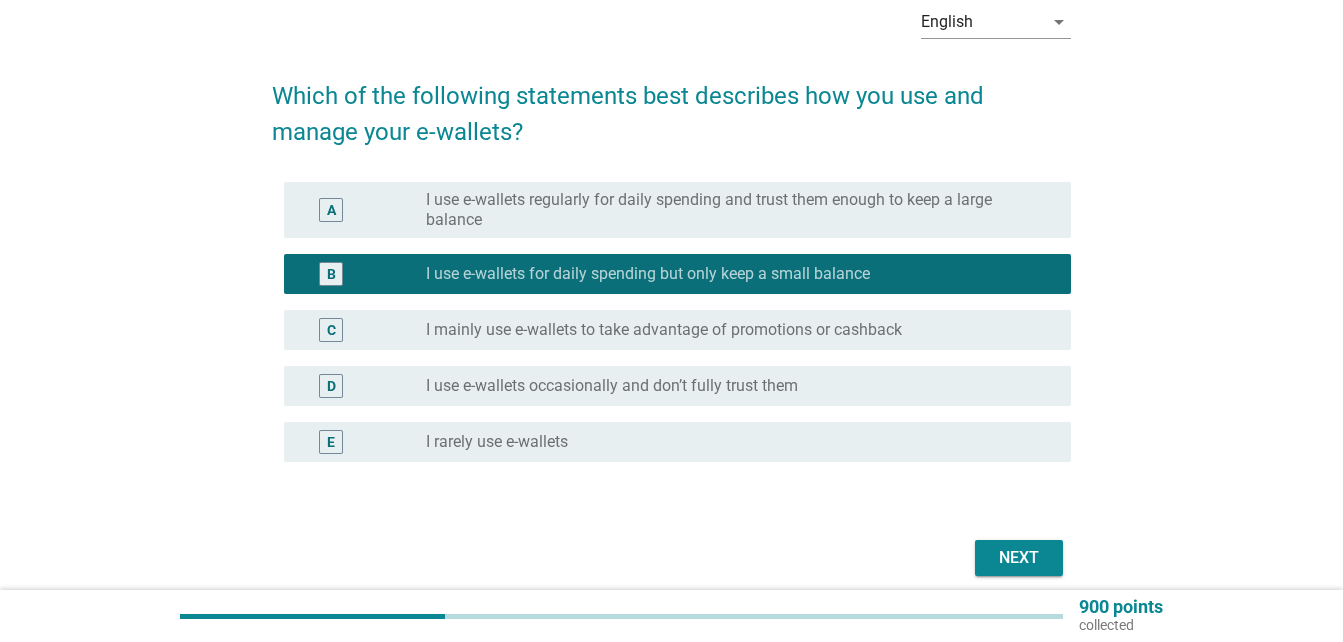 click on "Next" at bounding box center [1019, 558] 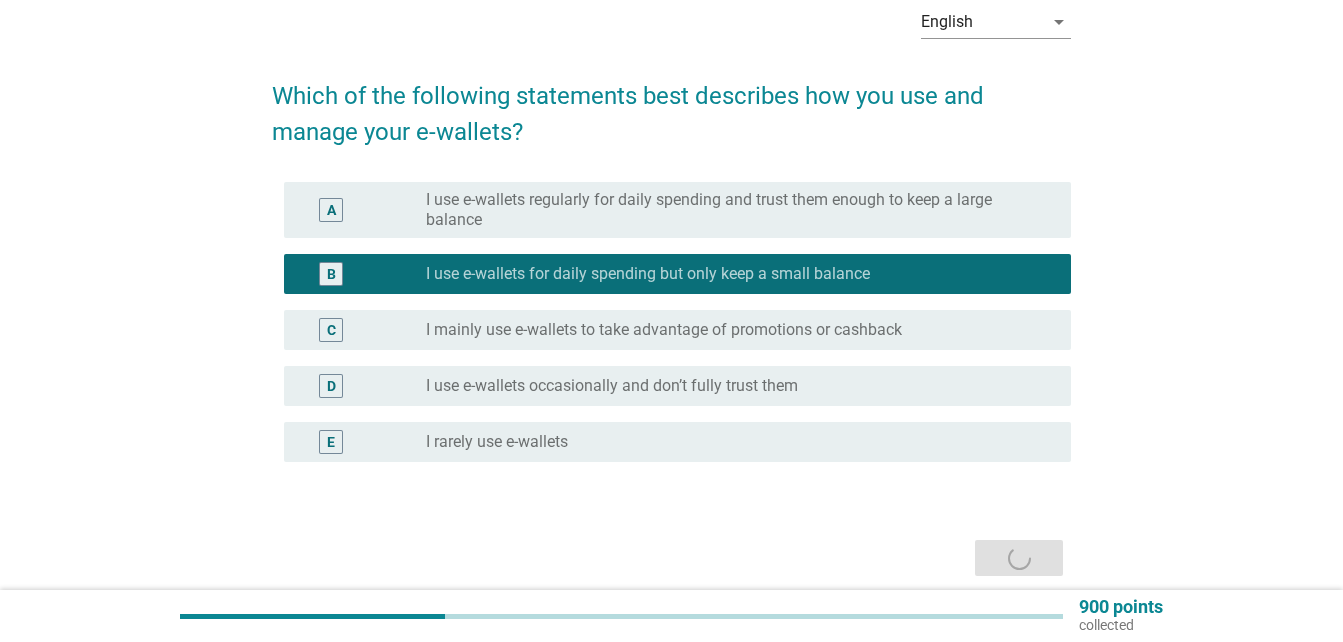 scroll, scrollTop: 0, scrollLeft: 0, axis: both 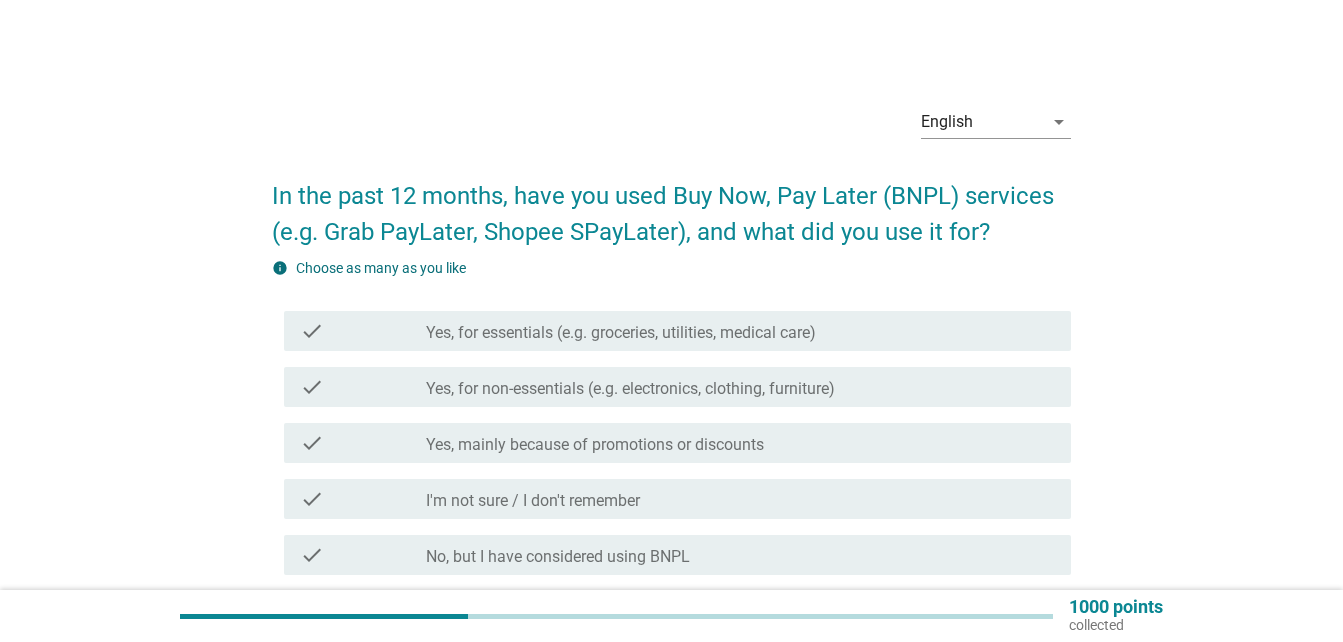 click on "check_box_outline_blank Yes, mainly because of promotions or discounts" at bounding box center [740, 443] 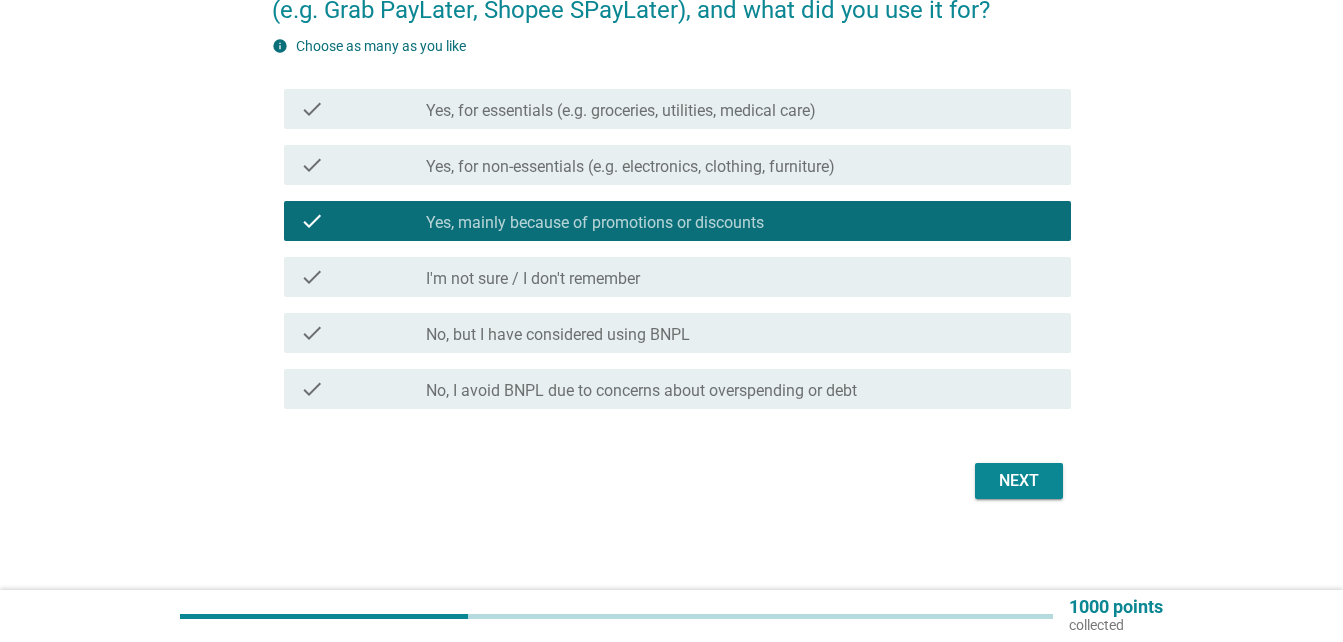 scroll, scrollTop: 227, scrollLeft: 0, axis: vertical 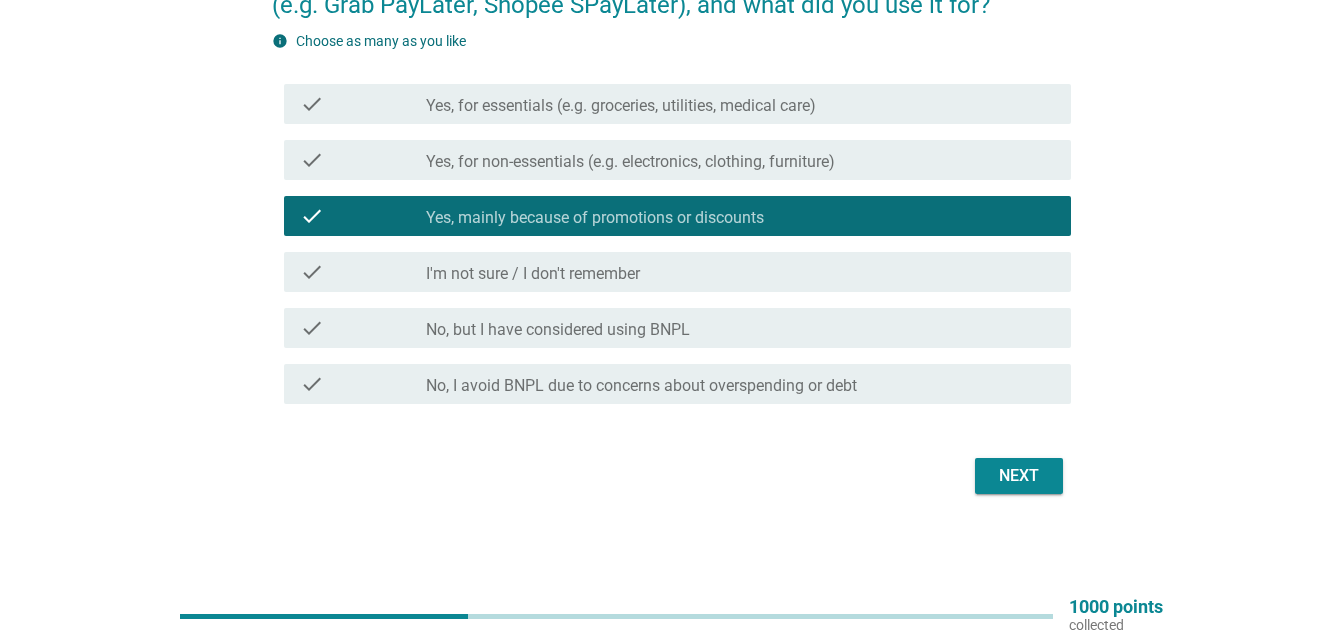click on "Next" at bounding box center [1019, 476] 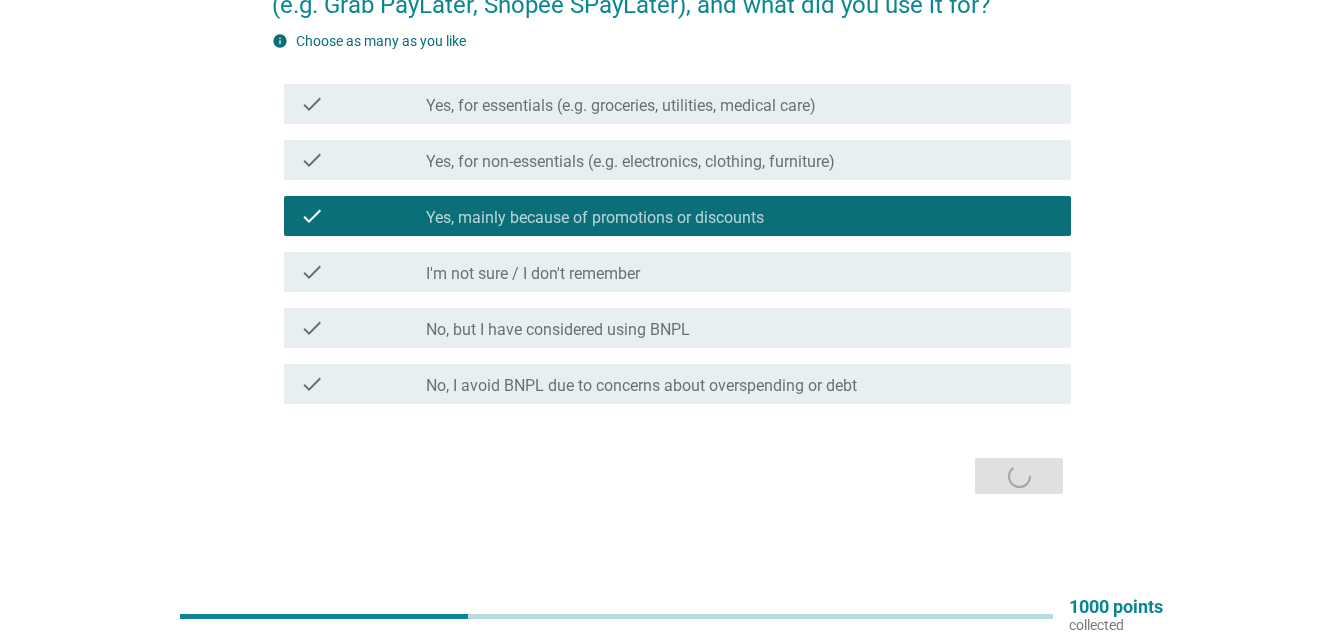 scroll, scrollTop: 0, scrollLeft: 0, axis: both 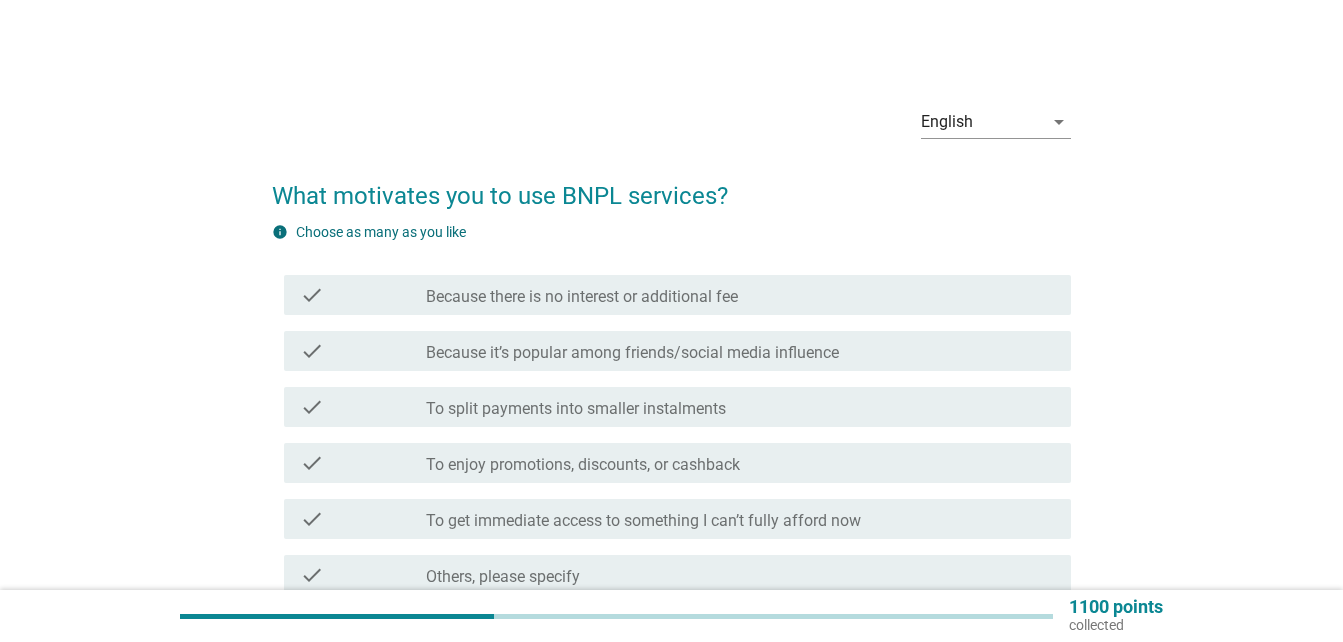click on "check_box_outline_blank Because there is no interest or additional fee" at bounding box center [740, 295] 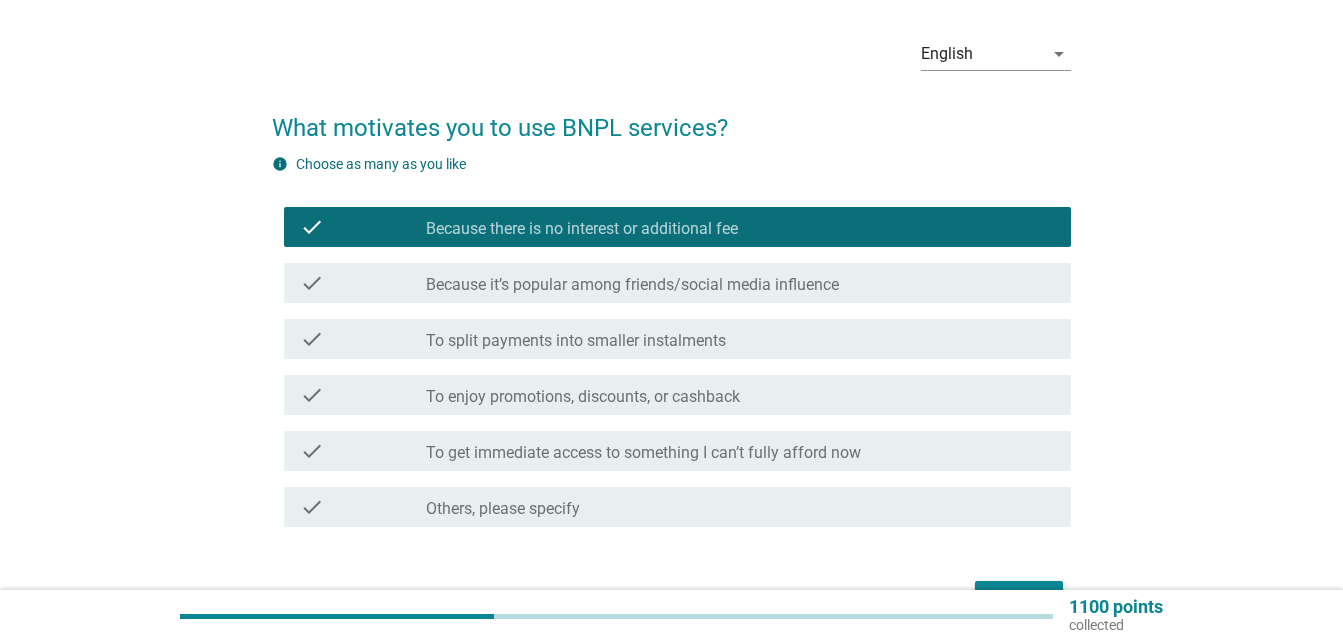 scroll, scrollTop: 100, scrollLeft: 0, axis: vertical 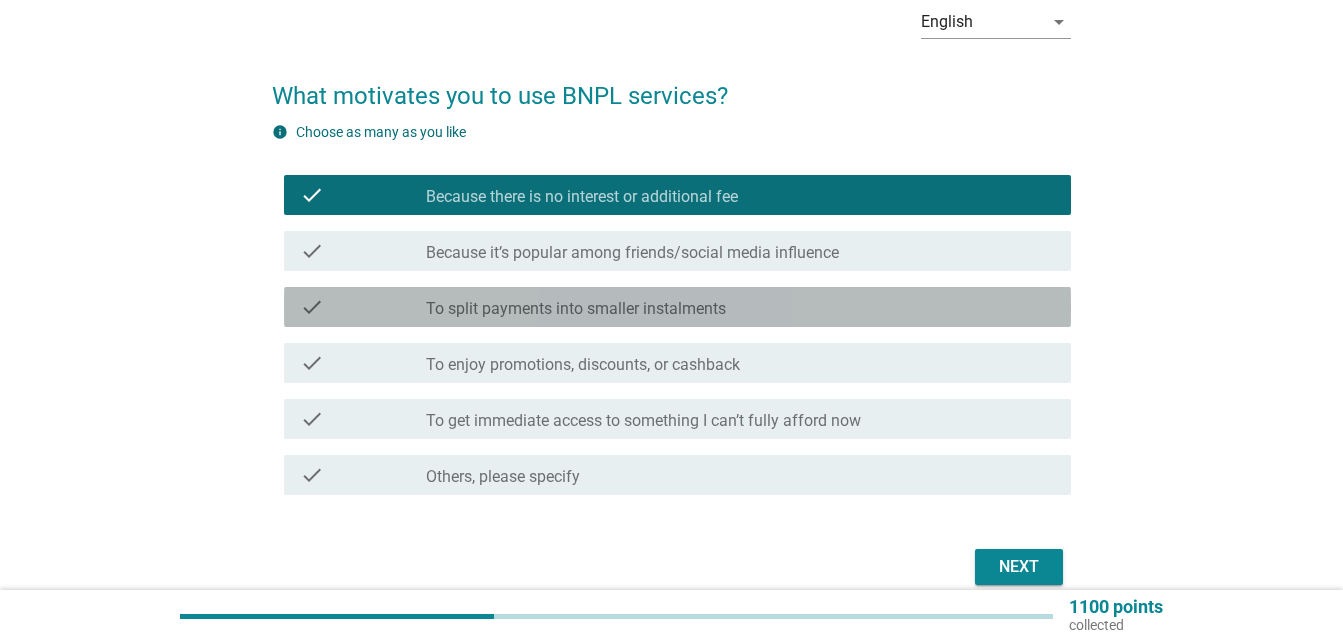 click on "check_box_outline_blank To split payments into smaller instalments" at bounding box center (740, 307) 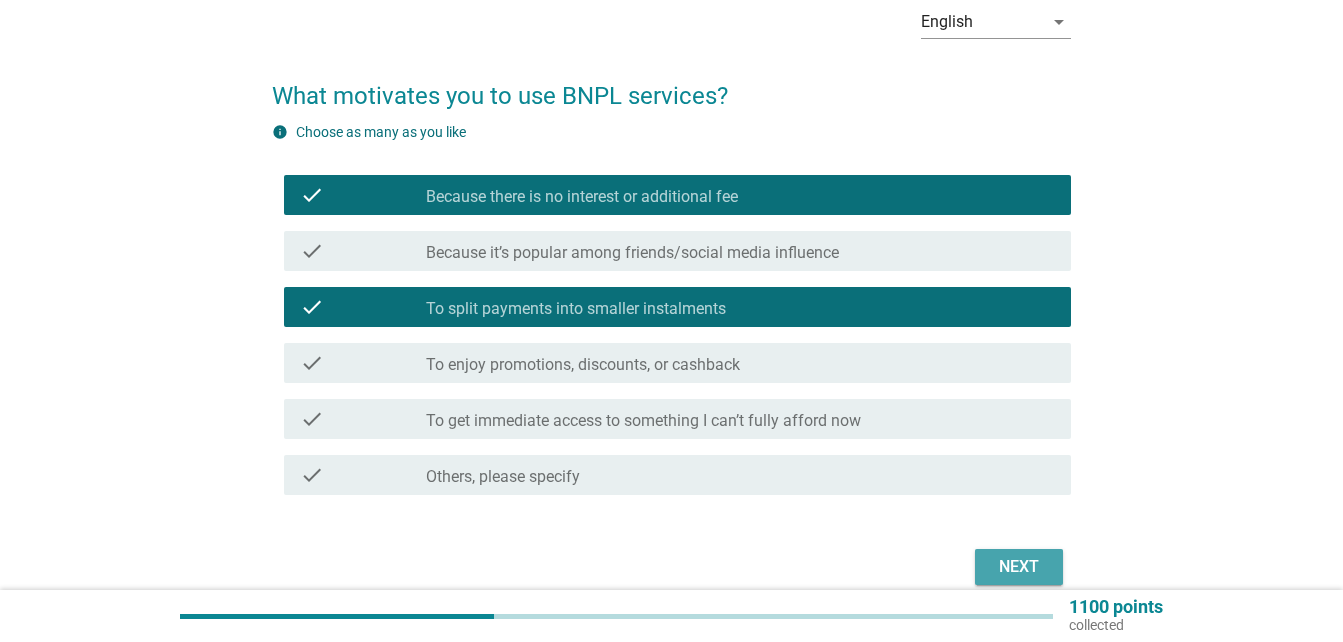 click on "Next" at bounding box center [1019, 567] 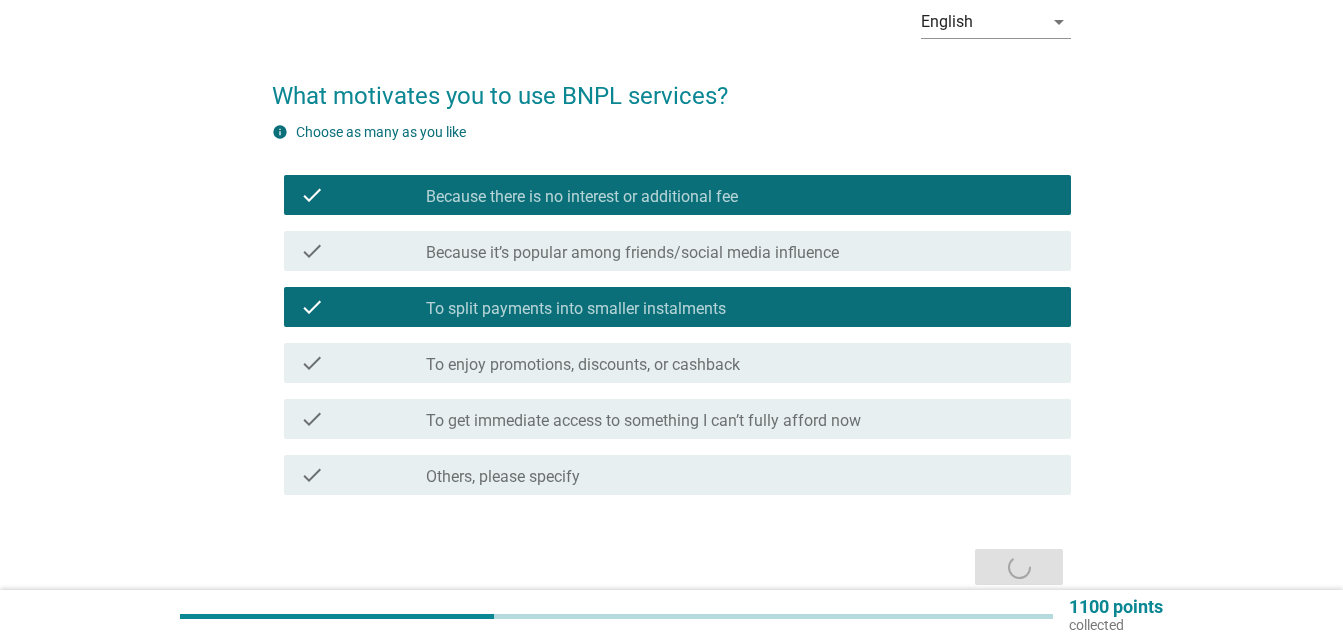 scroll, scrollTop: 0, scrollLeft: 0, axis: both 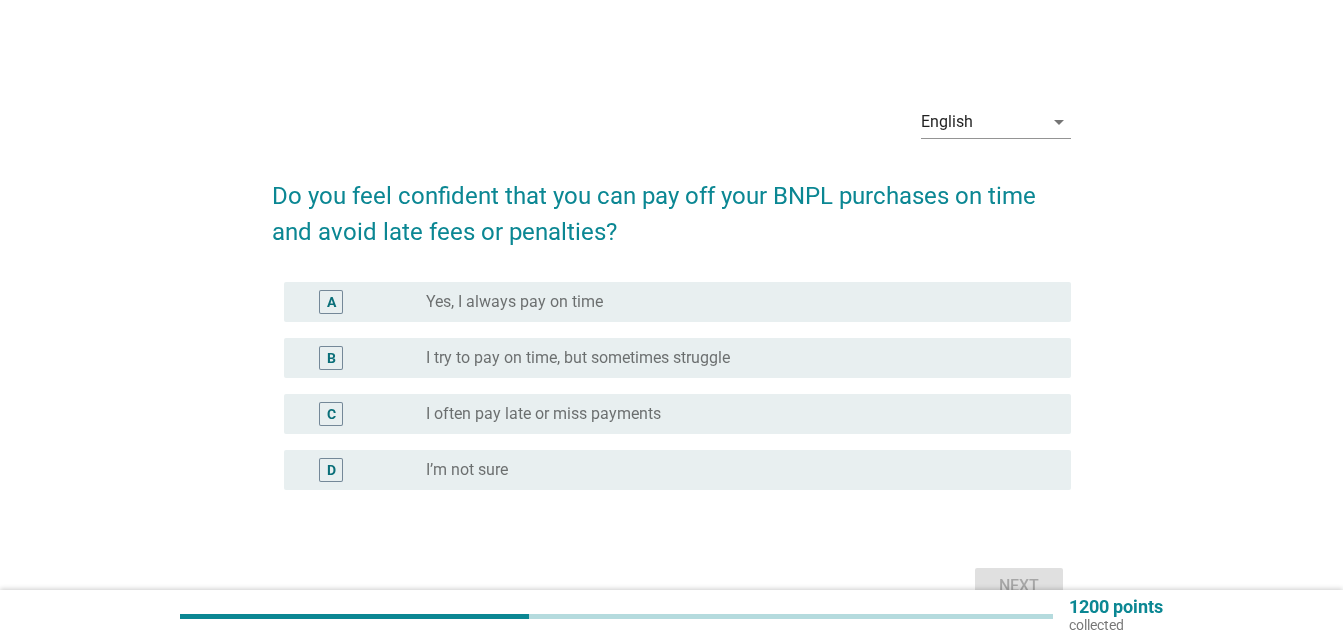 click on "Yes, I always pay on time" at bounding box center [514, 302] 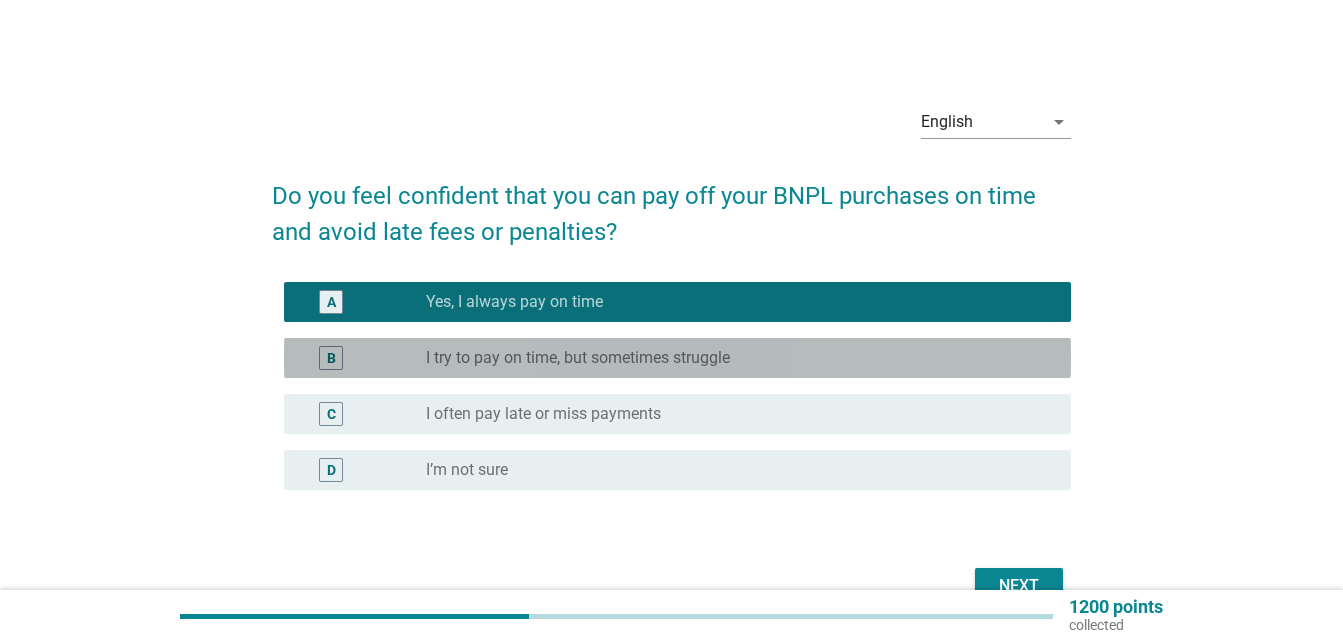 click on "I try to pay on time, but sometimes struggle" at bounding box center [578, 358] 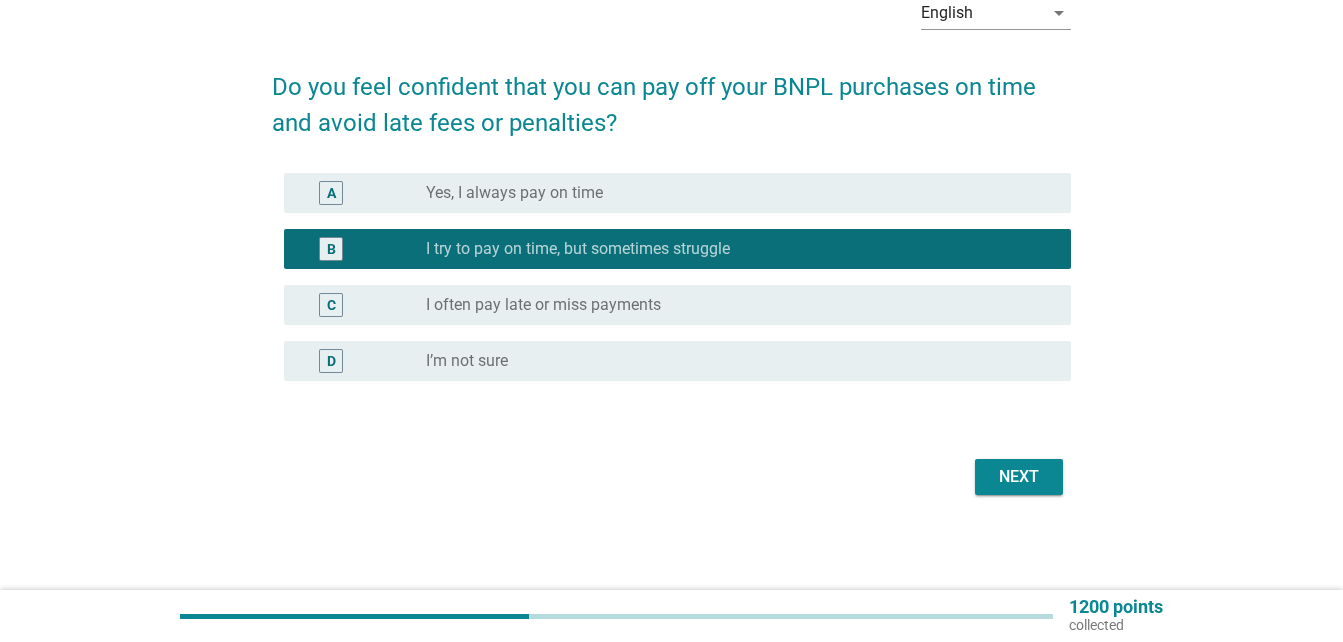 scroll, scrollTop: 110, scrollLeft: 0, axis: vertical 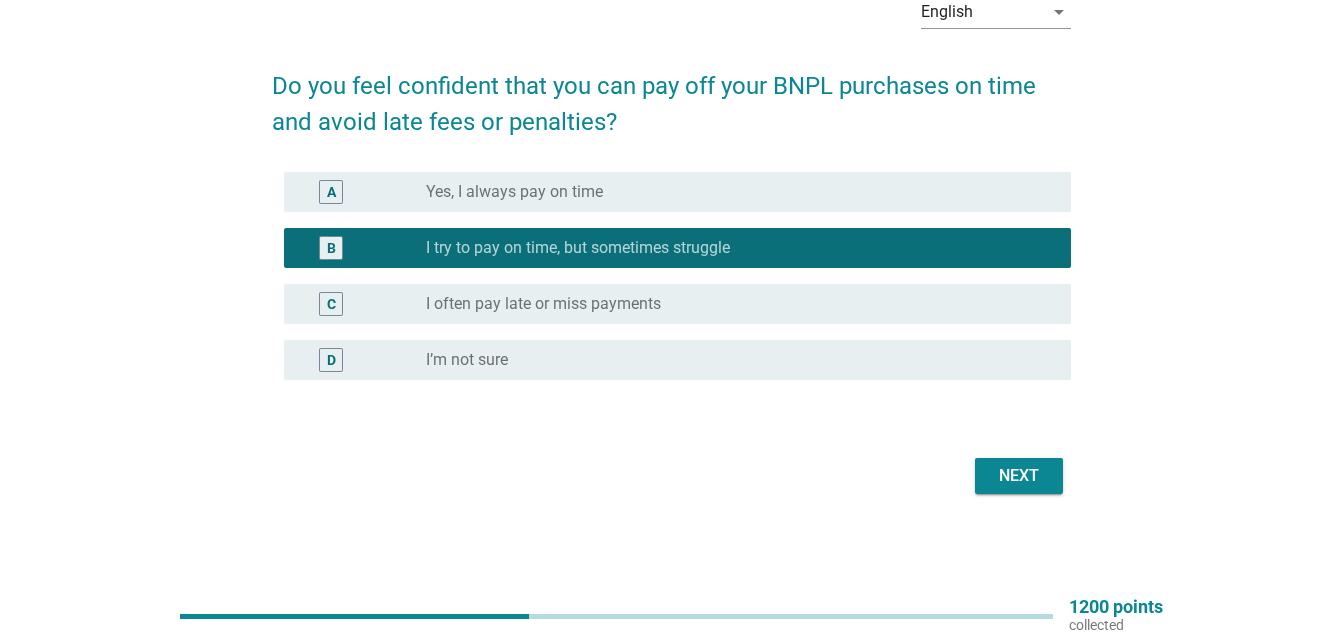 click on "Next" at bounding box center [1019, 476] 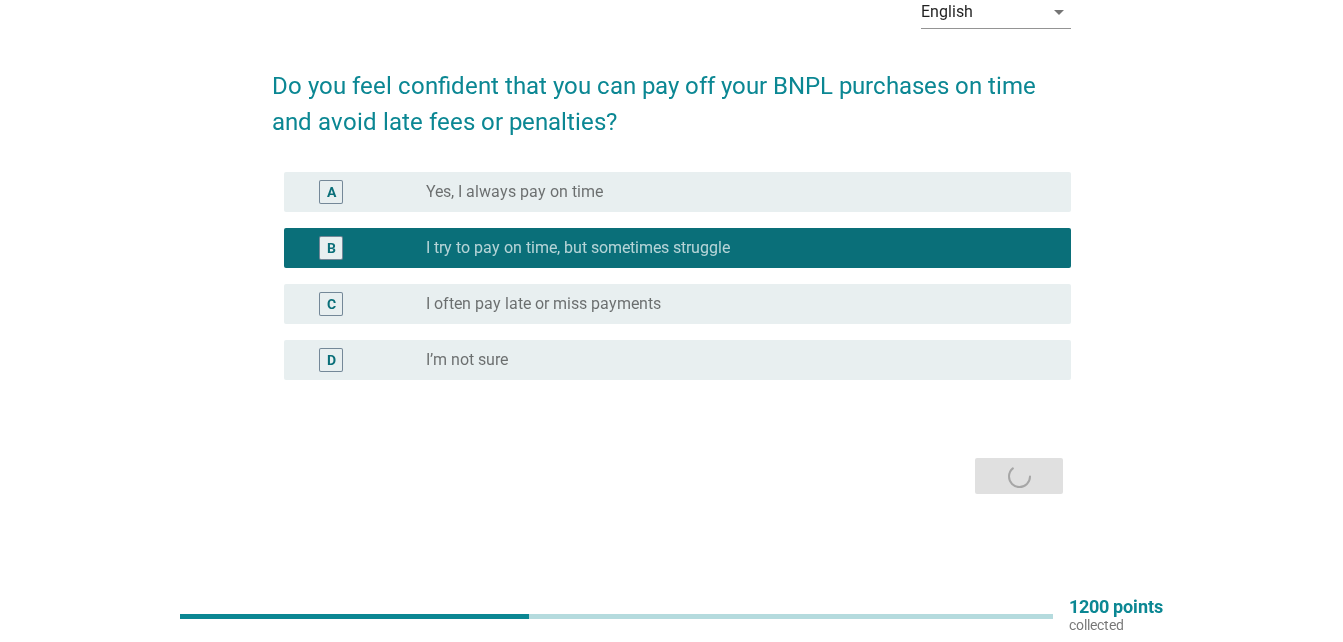 scroll, scrollTop: 0, scrollLeft: 0, axis: both 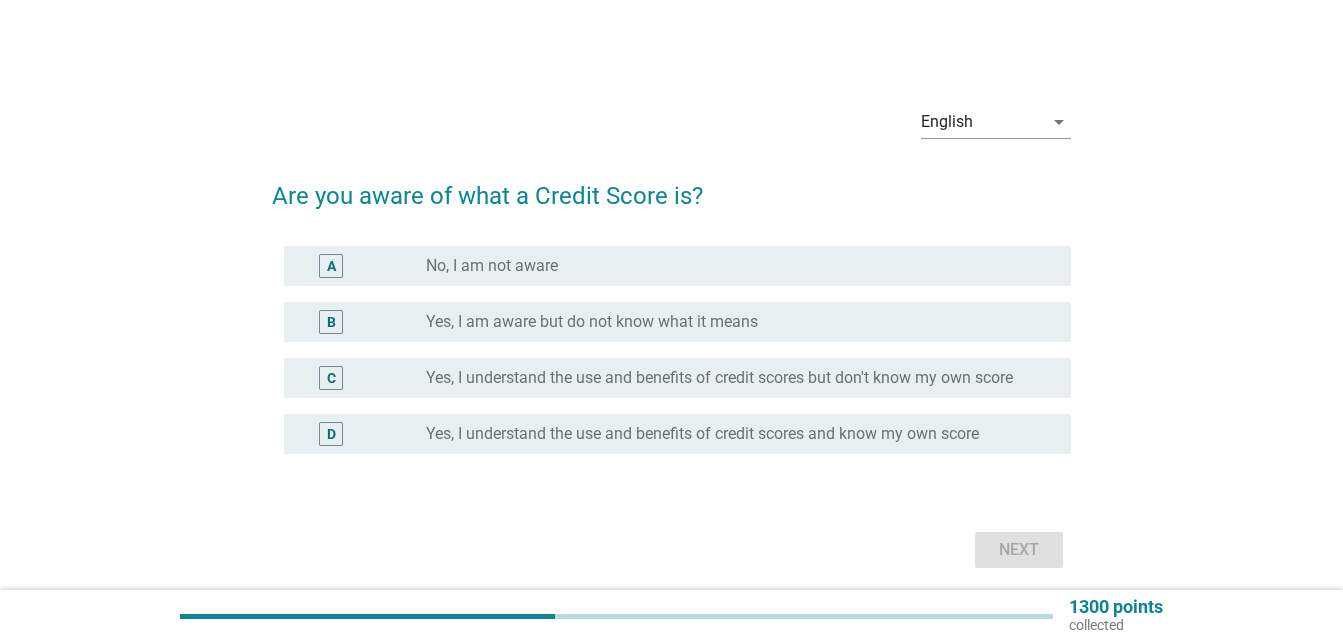 click on "Yes, I am aware but do not know what it means" at bounding box center [592, 322] 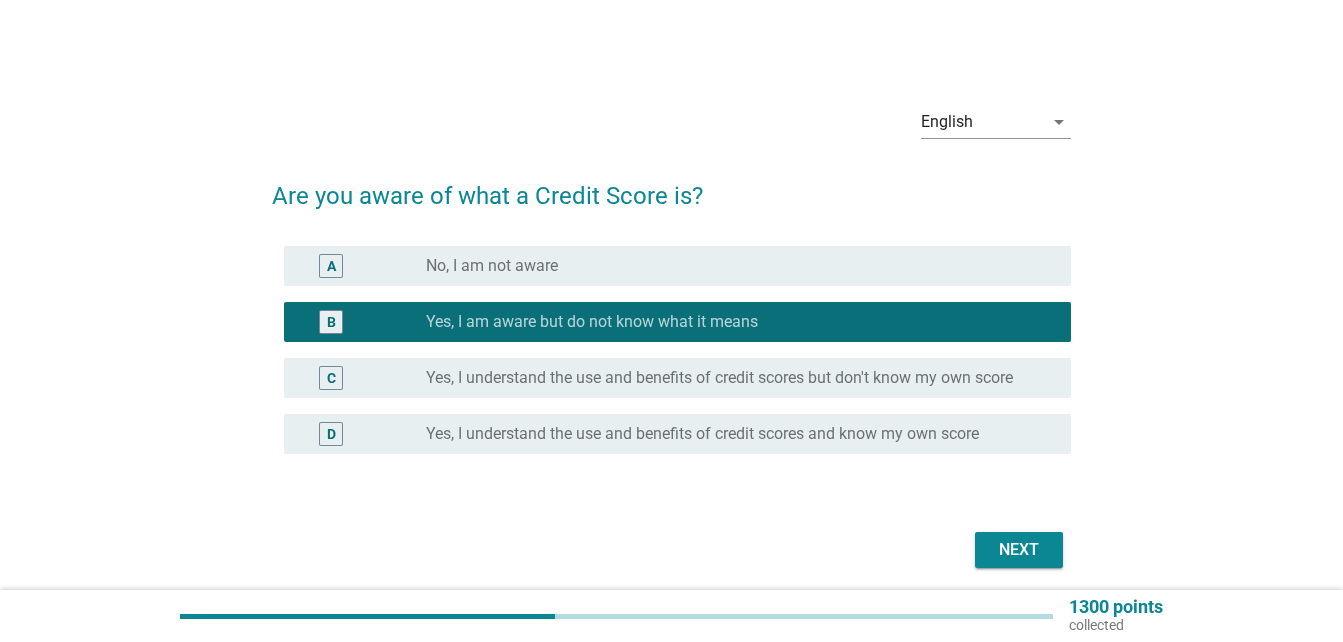 click on "Next" at bounding box center (1019, 550) 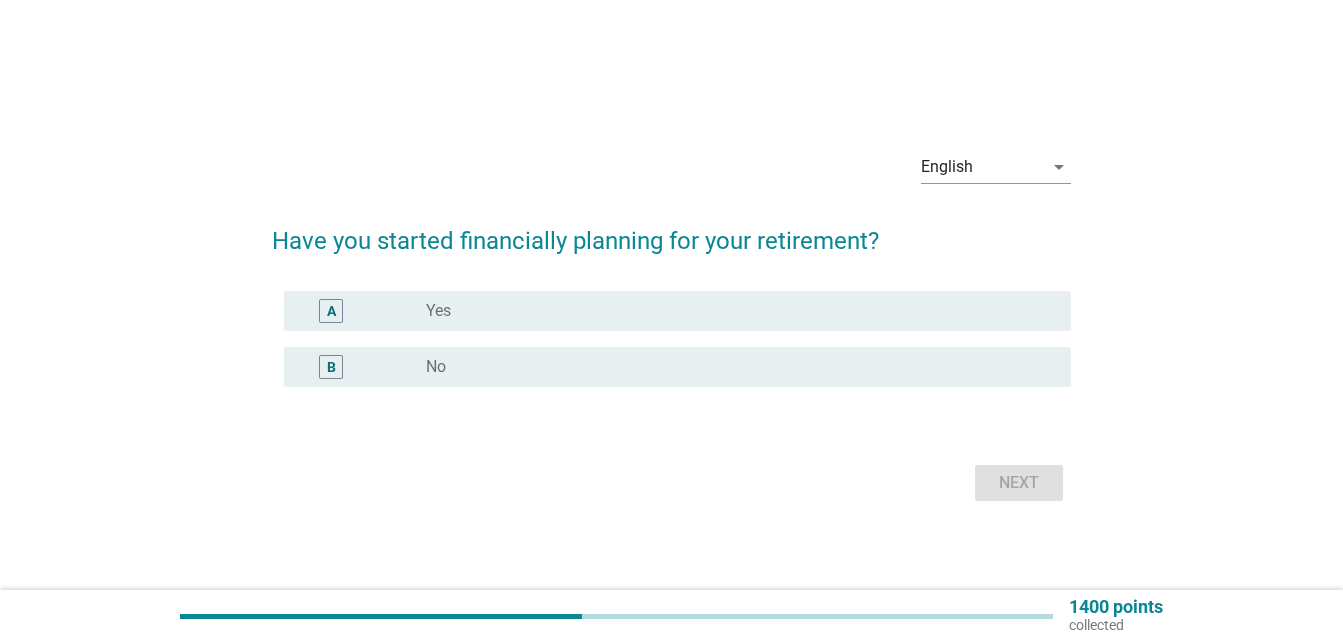 click on "radio_button_unchecked No" at bounding box center [732, 367] 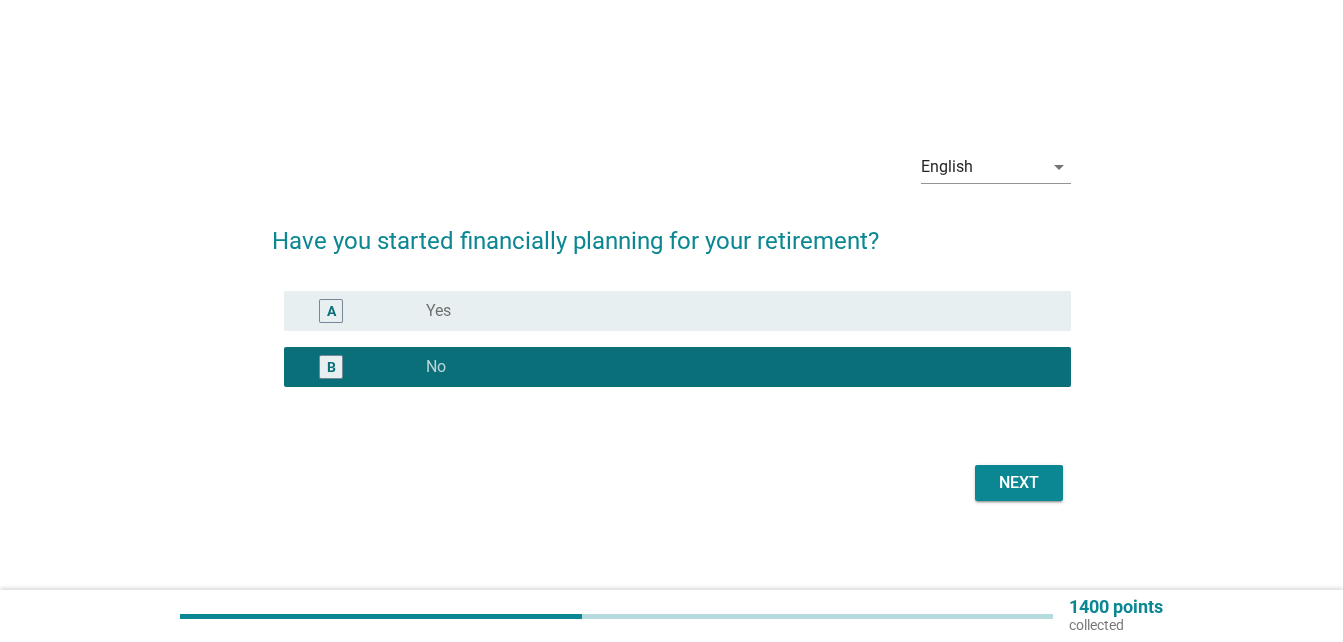 click on "Next" at bounding box center [1019, 483] 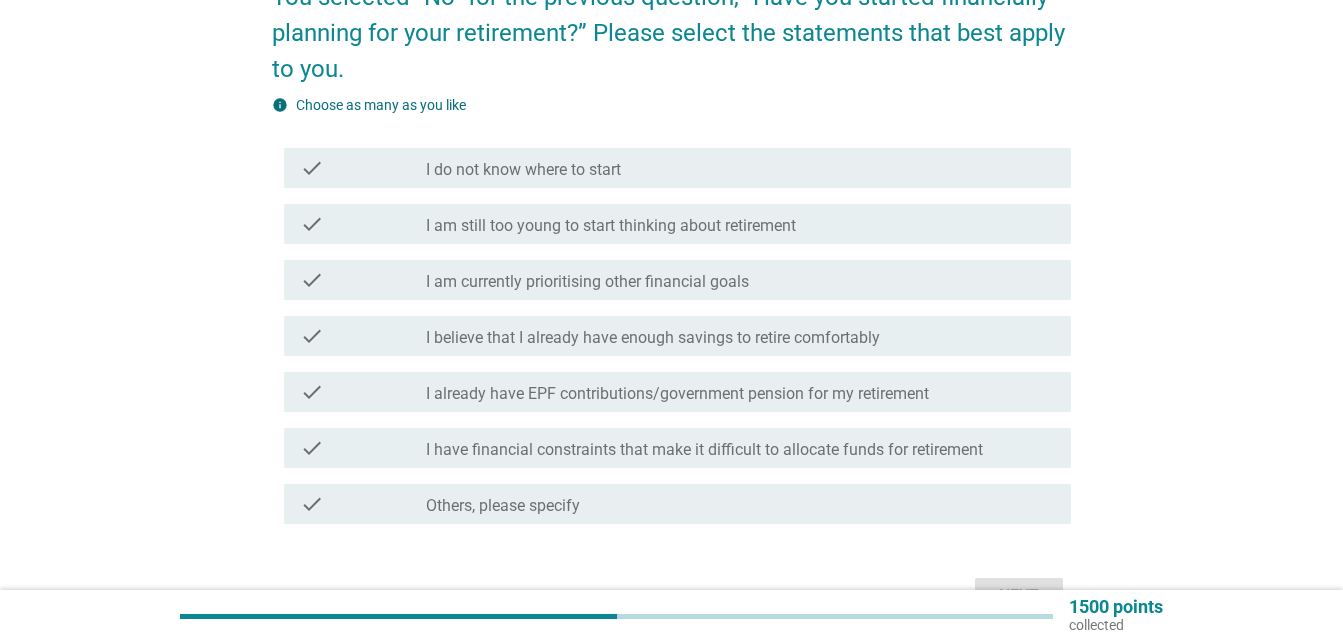 scroll, scrollTop: 200, scrollLeft: 0, axis: vertical 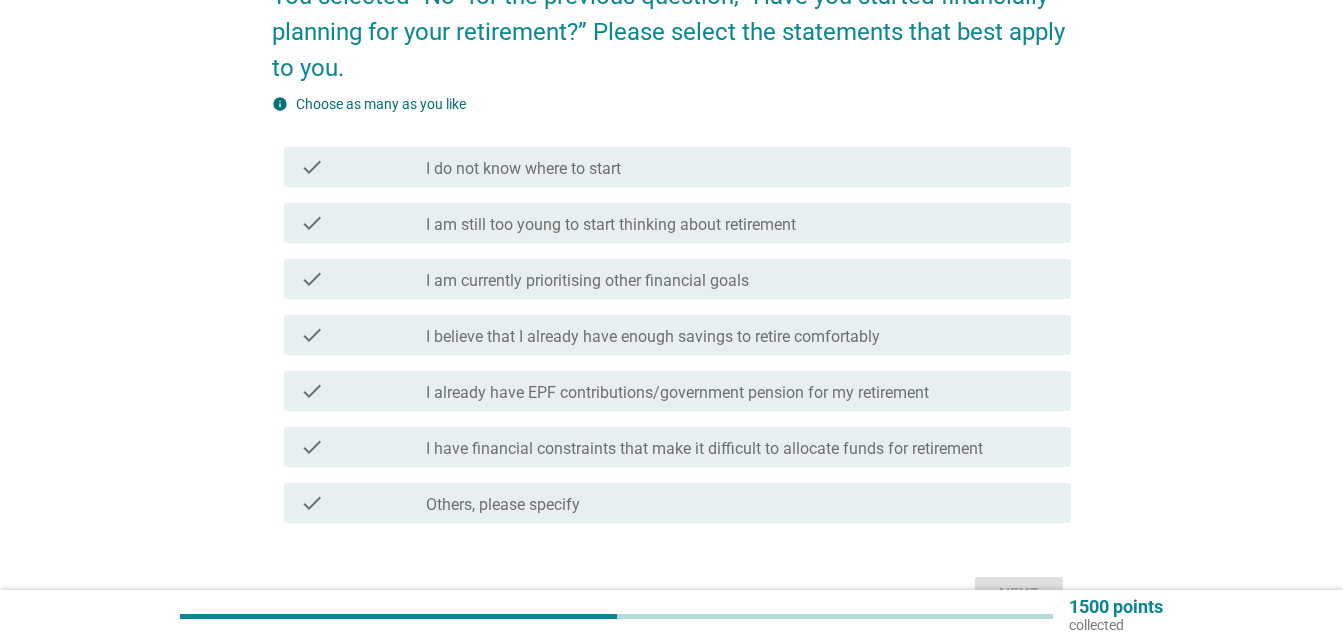 click on "I already have EPF contributions/government pension for my retirement" at bounding box center (677, 393) 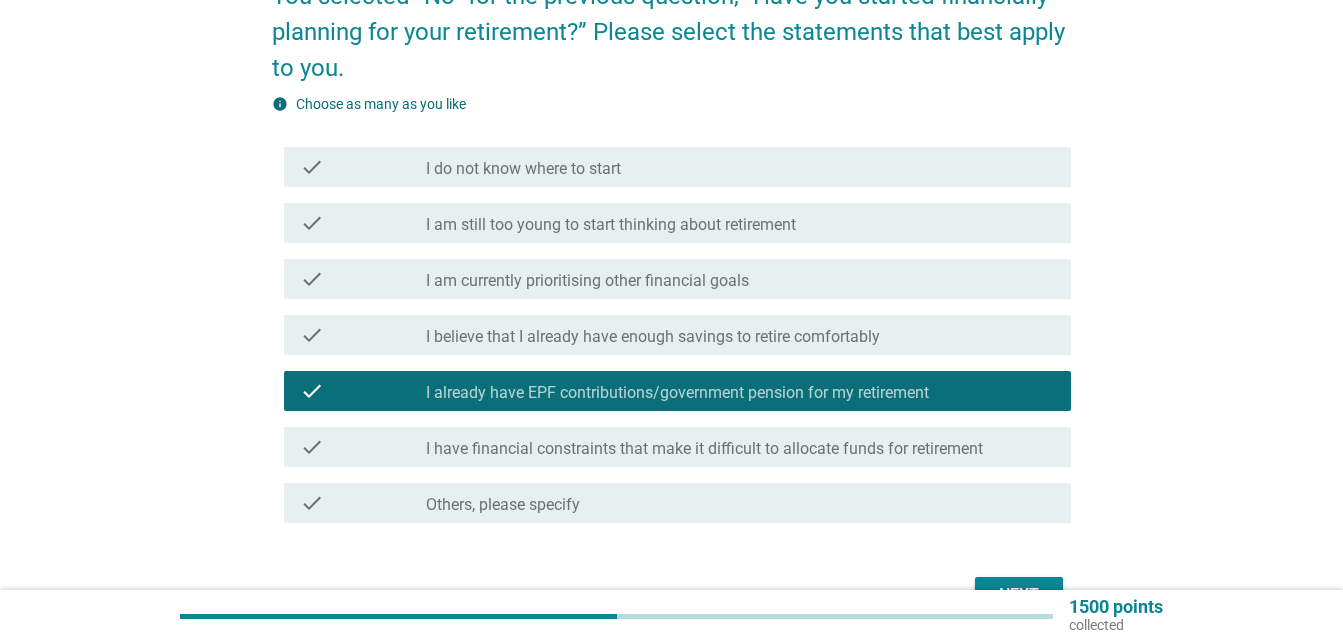scroll, scrollTop: 300, scrollLeft: 0, axis: vertical 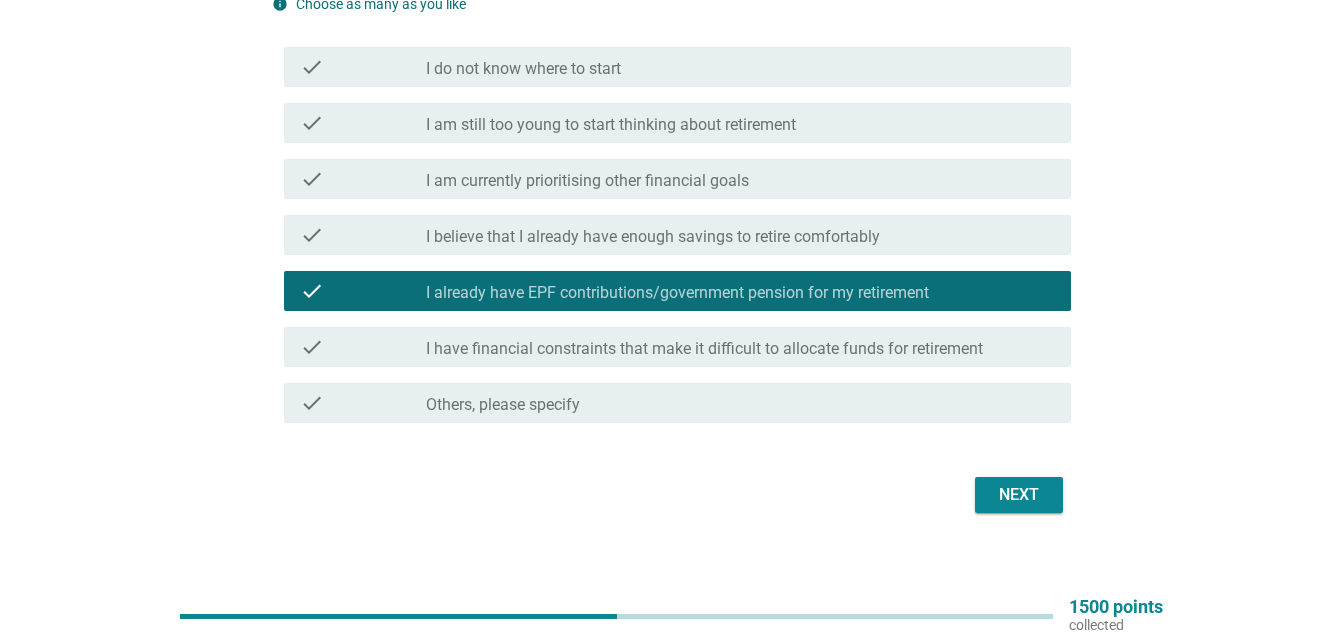 click on "I have financial constraints that make it difficult to allocate funds for retirement" at bounding box center (704, 349) 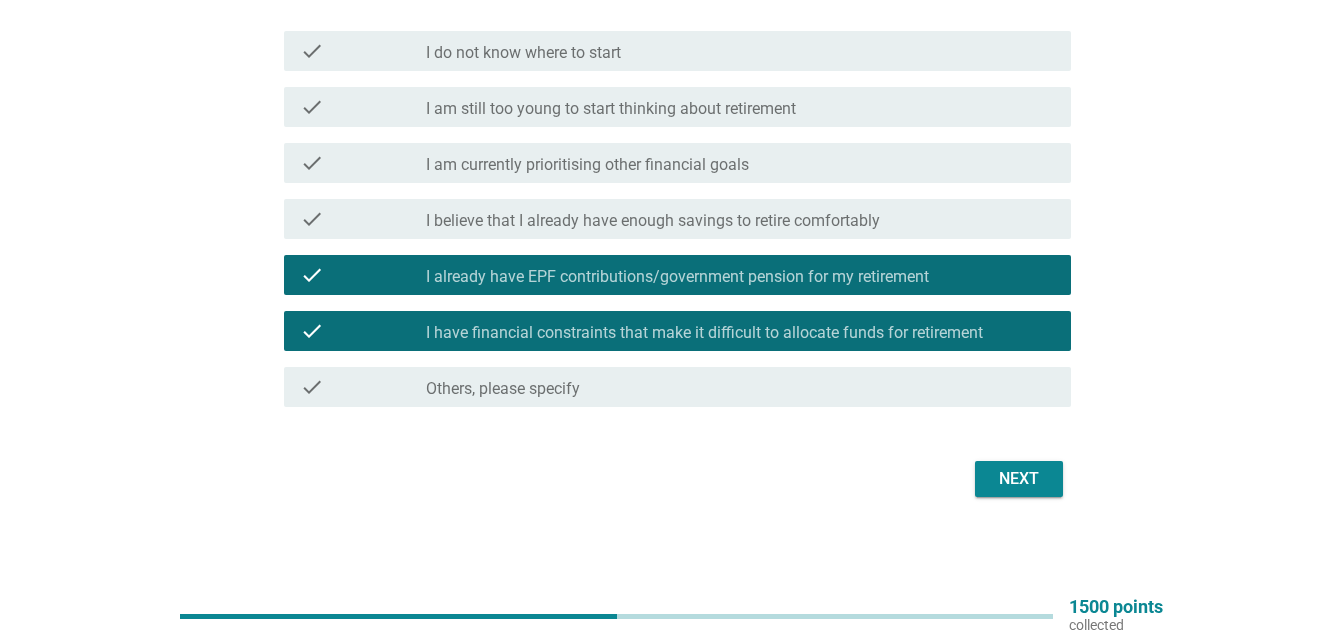 scroll, scrollTop: 319, scrollLeft: 0, axis: vertical 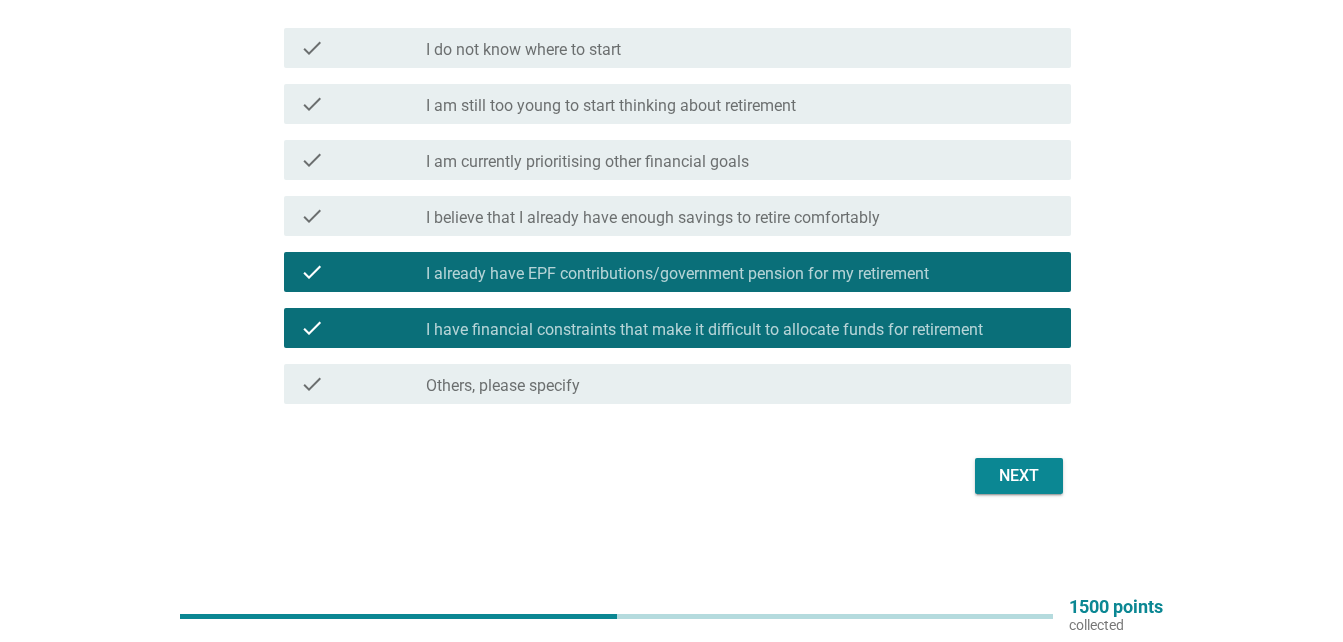 click on "Next" at bounding box center [1019, 476] 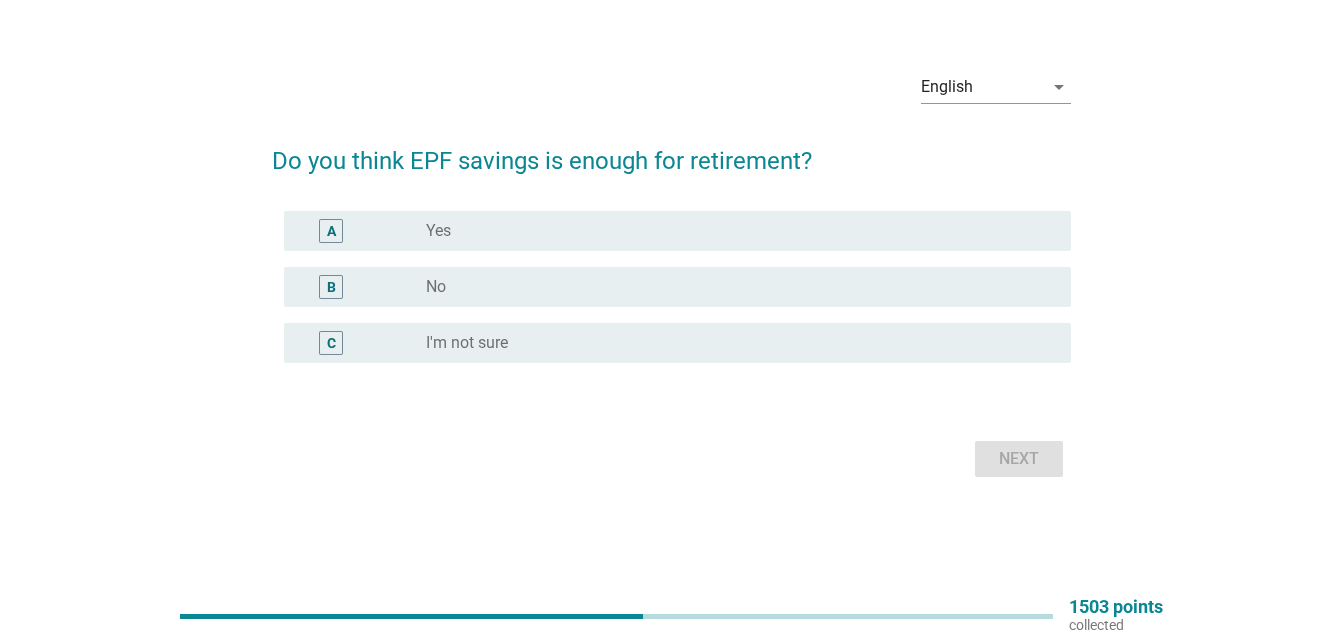 scroll, scrollTop: 0, scrollLeft: 0, axis: both 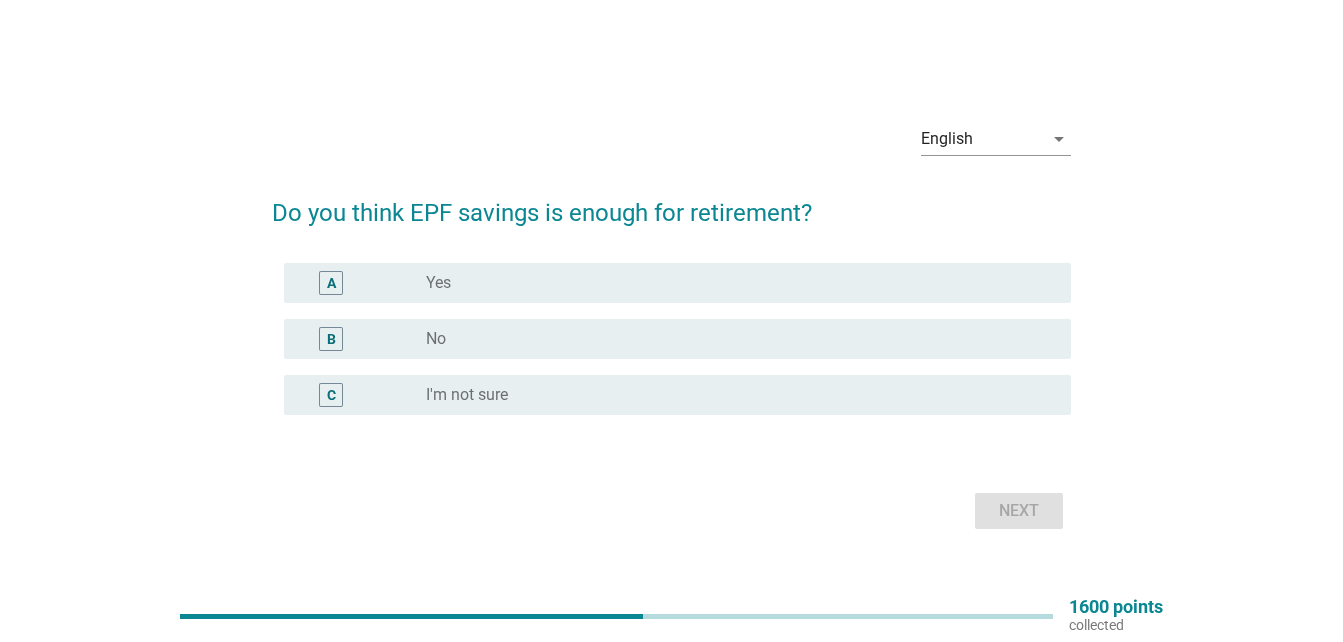 click on "radio_button_unchecked No" at bounding box center [732, 339] 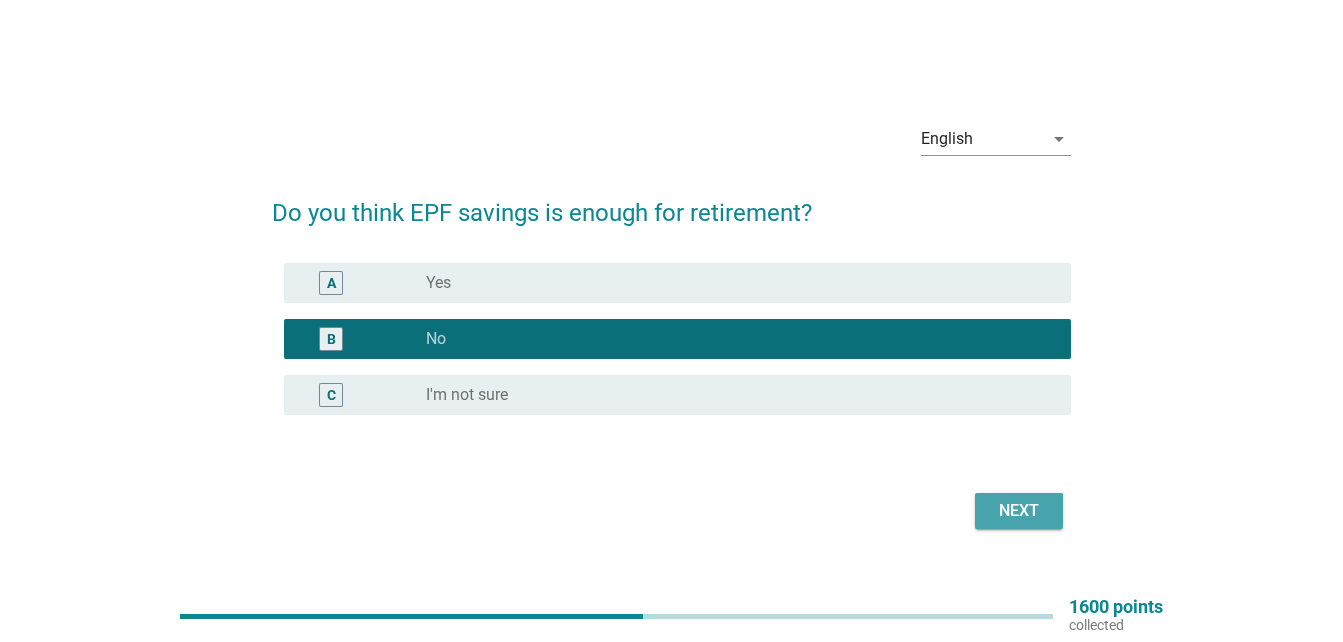 click on "Next" at bounding box center (1019, 511) 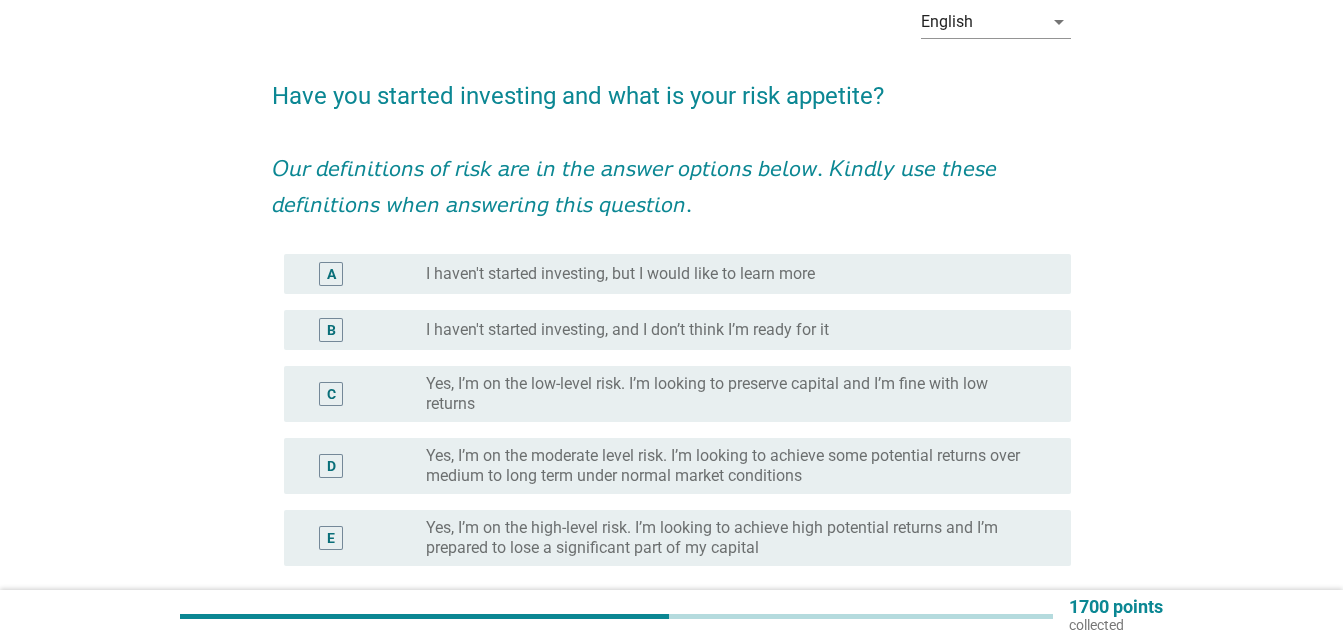 scroll, scrollTop: 200, scrollLeft: 0, axis: vertical 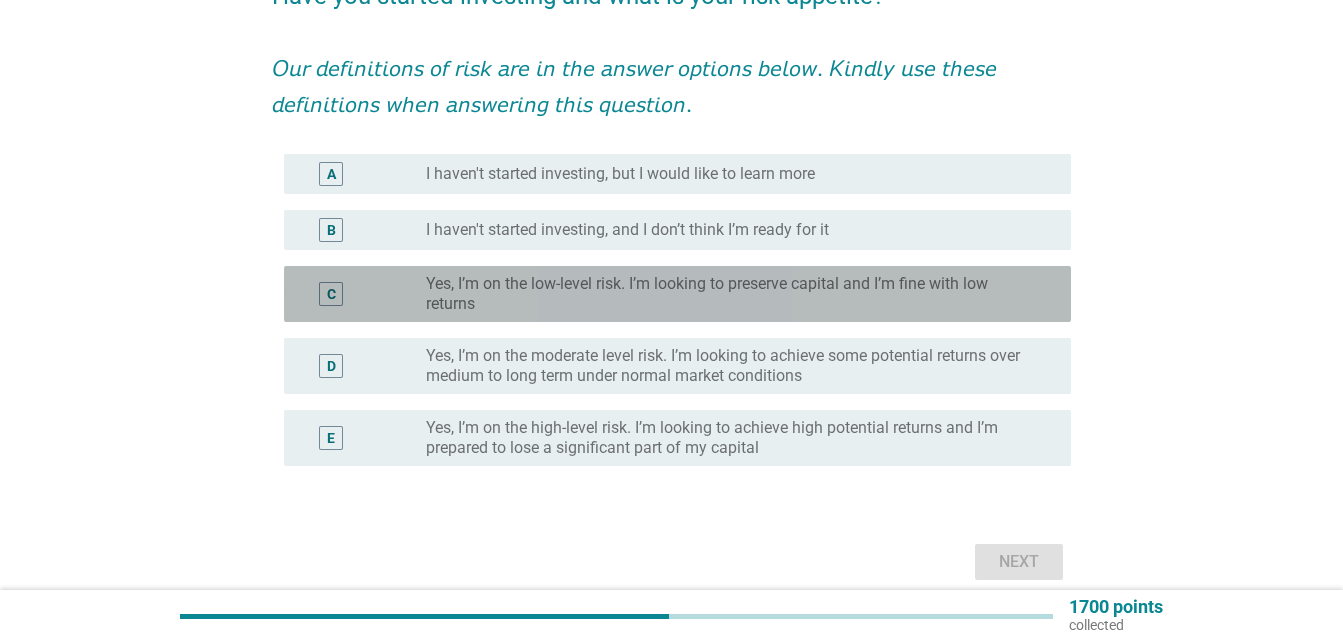 click on "Yes, I’m on the low-level risk. I’m looking to preserve capital and I’m fine with low returns" at bounding box center [732, 294] 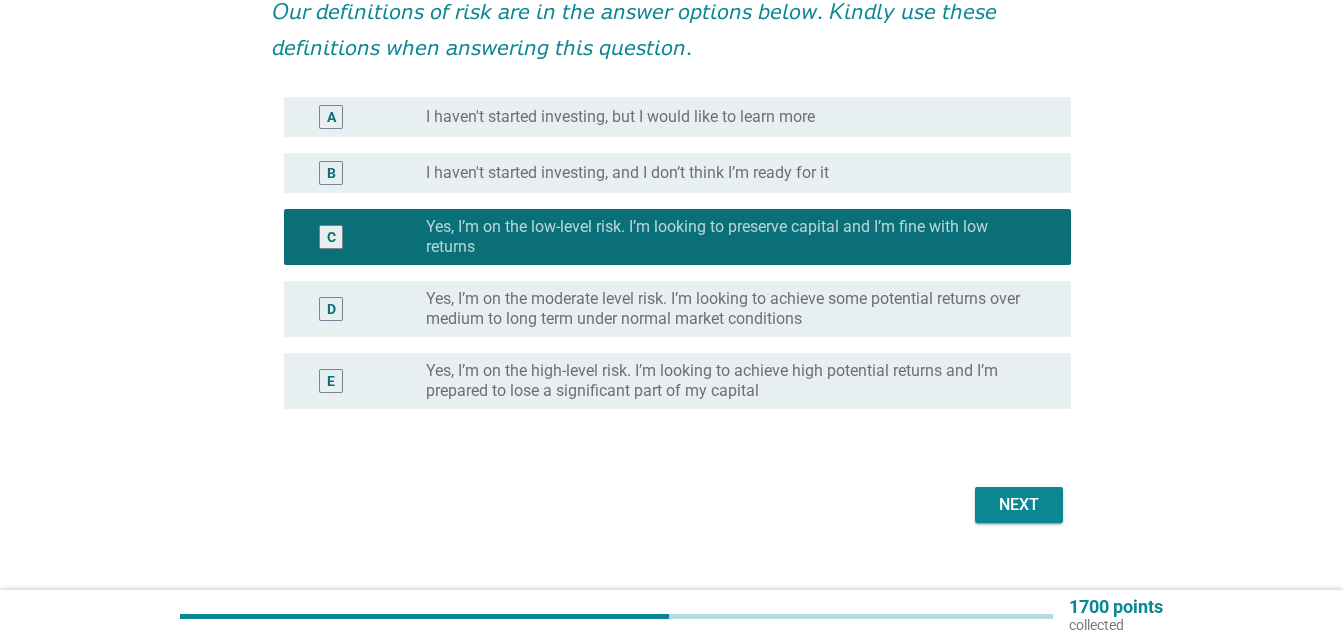 scroll, scrollTop: 286, scrollLeft: 0, axis: vertical 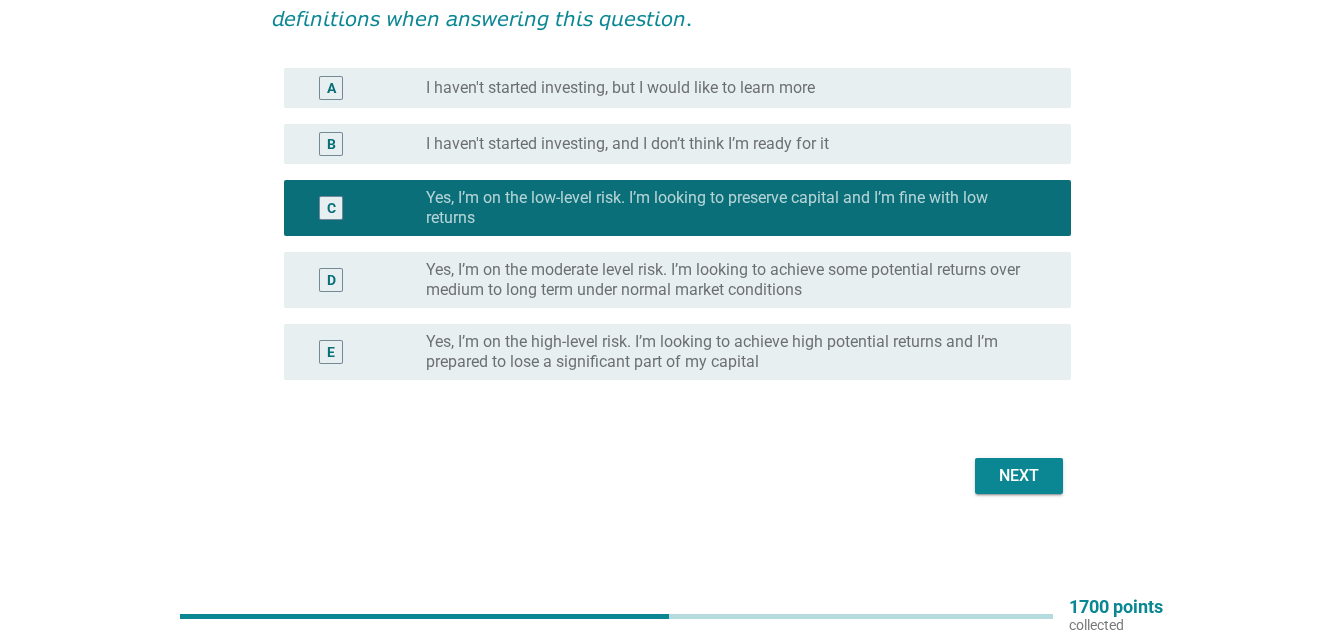 click on "Next" at bounding box center (1019, 476) 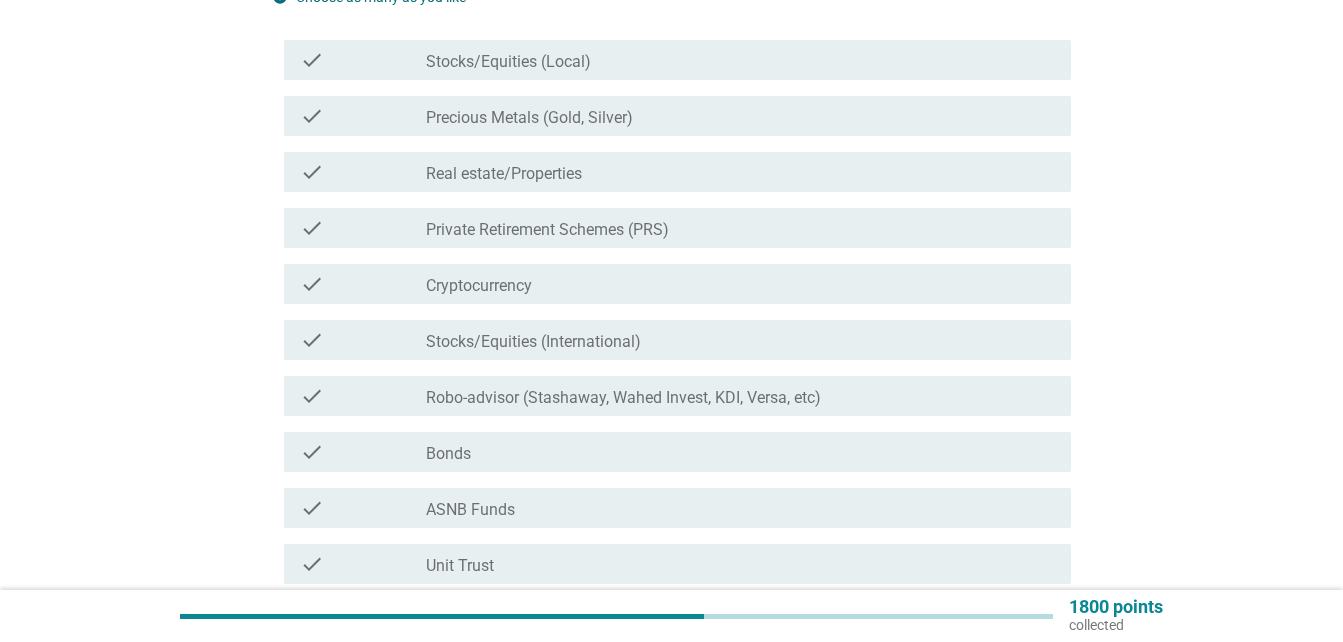 scroll, scrollTop: 200, scrollLeft: 0, axis: vertical 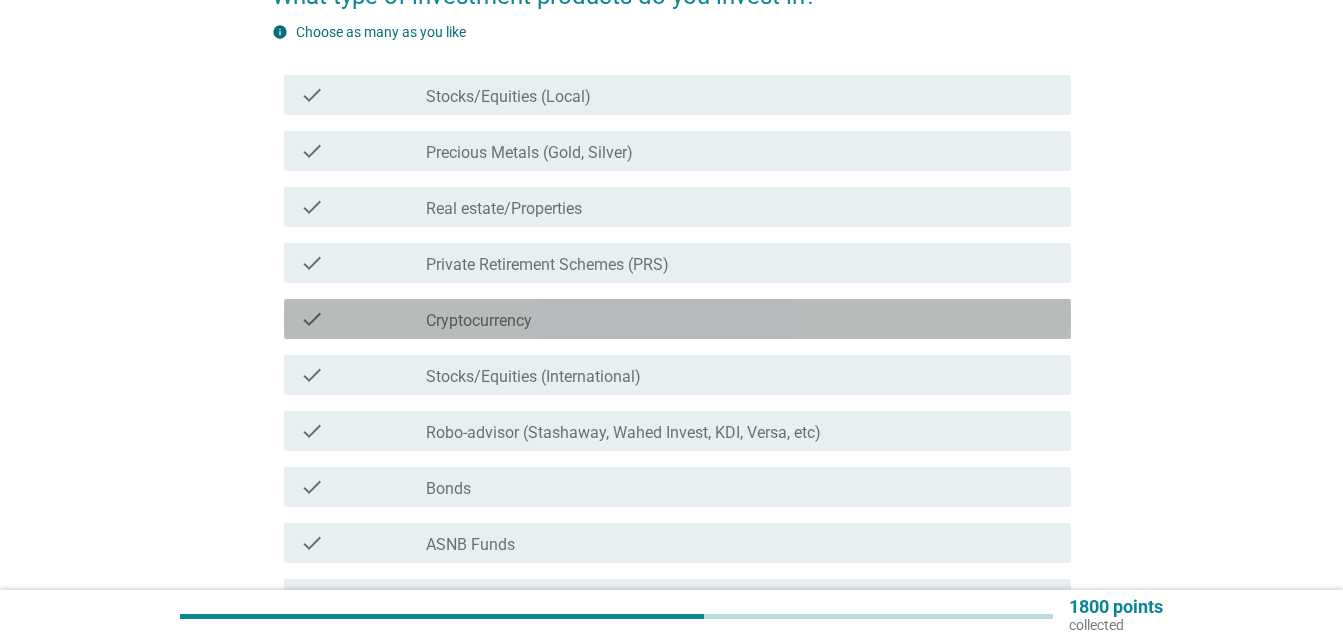 click on "check_box_outline_blank Cryptocurrency" at bounding box center [740, 319] 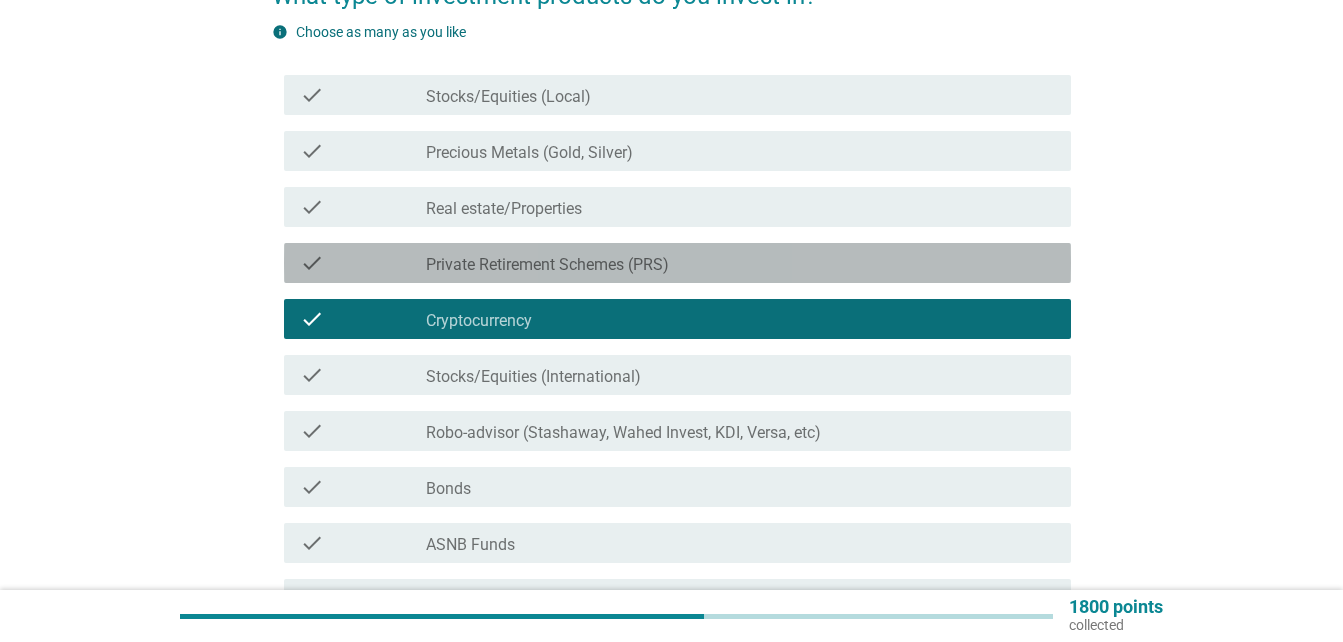 click on "check_box_outline_blank Private Retirement Schemes (PRS)" at bounding box center [740, 263] 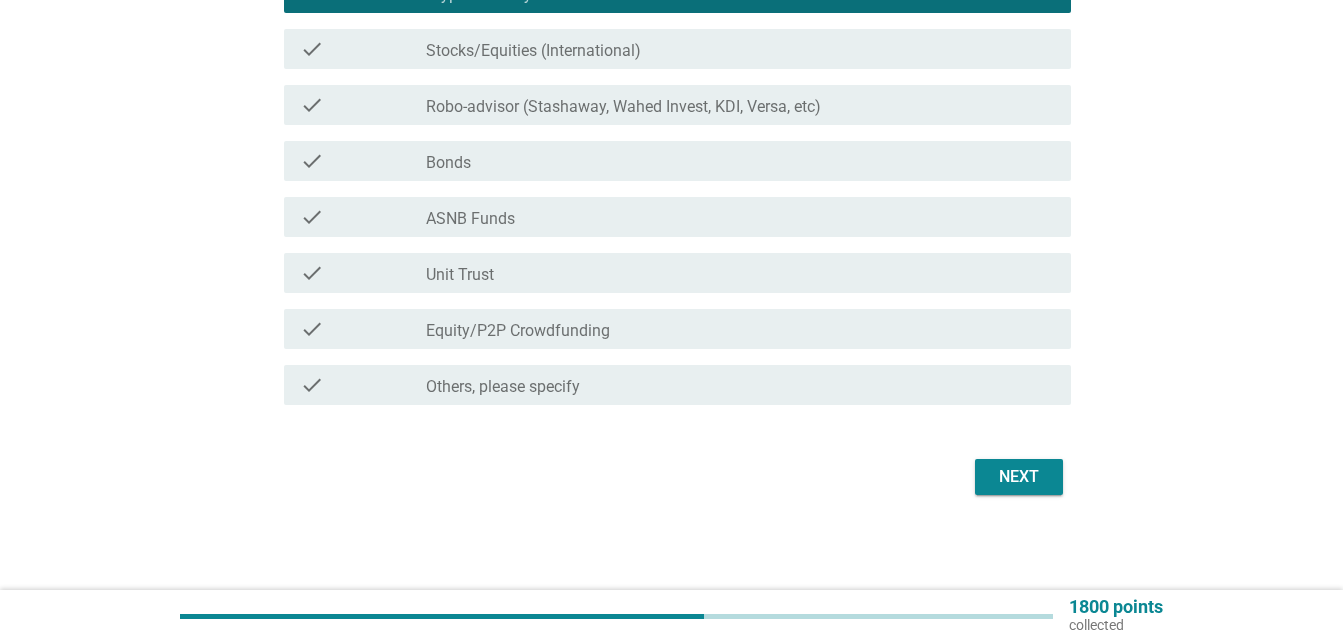 scroll, scrollTop: 527, scrollLeft: 0, axis: vertical 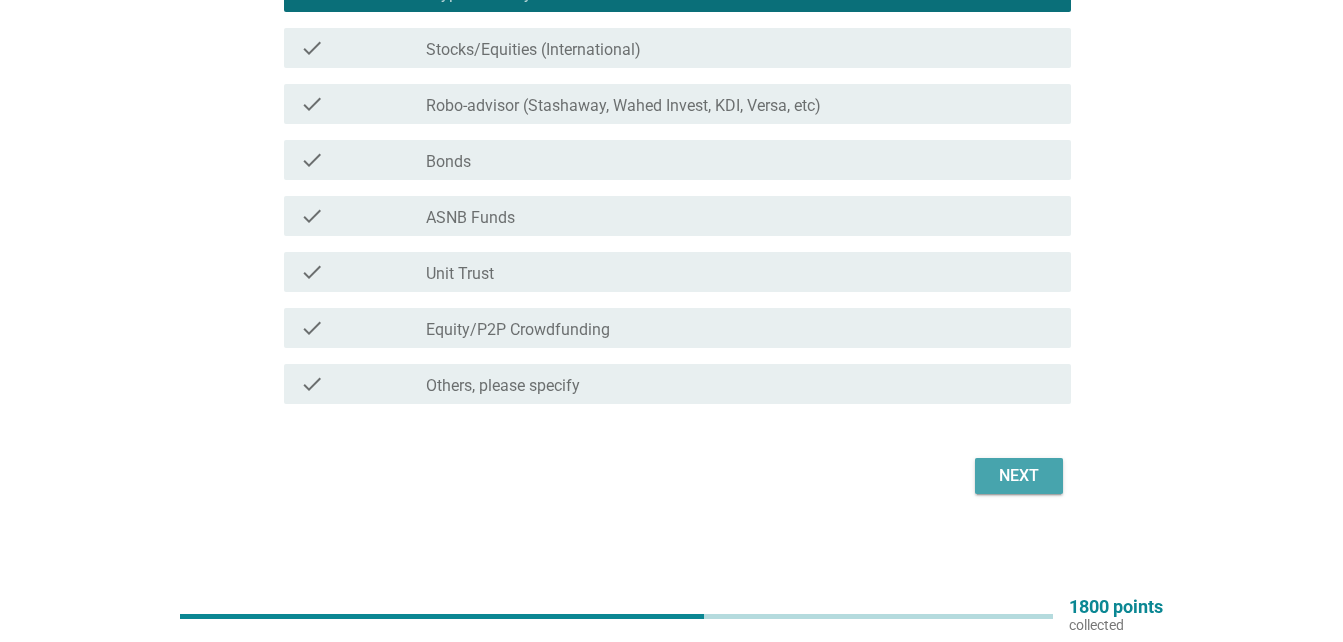 click on "Next" at bounding box center [1019, 476] 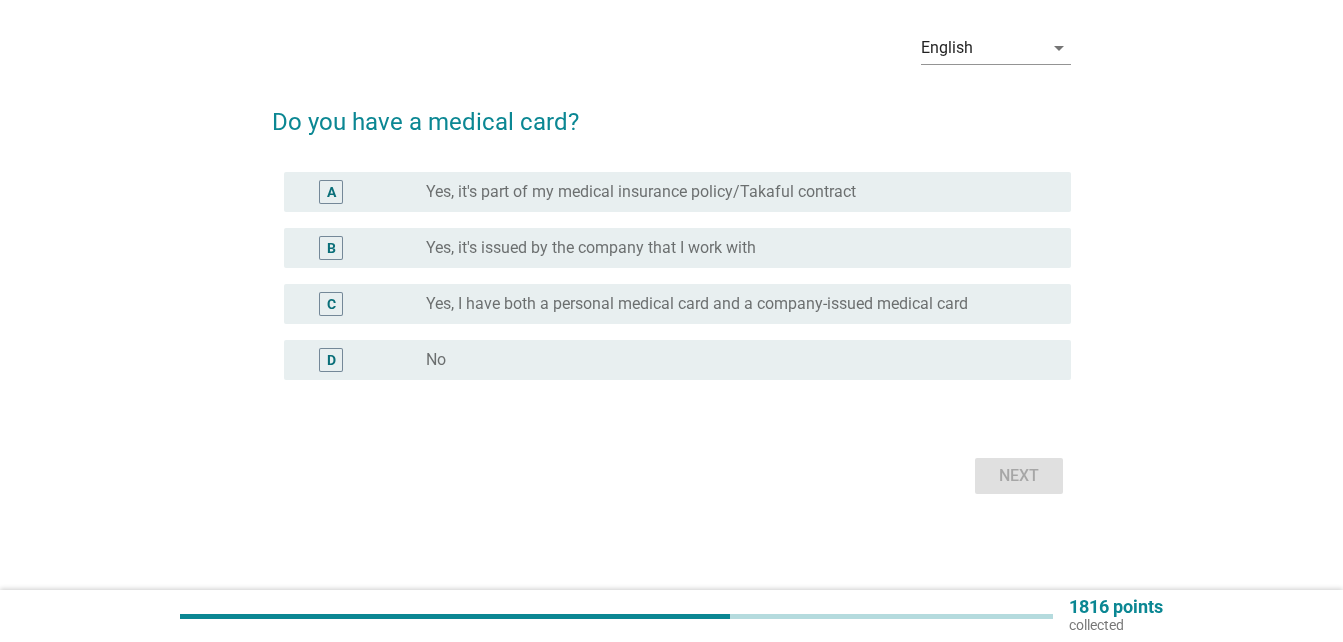 scroll, scrollTop: 0, scrollLeft: 0, axis: both 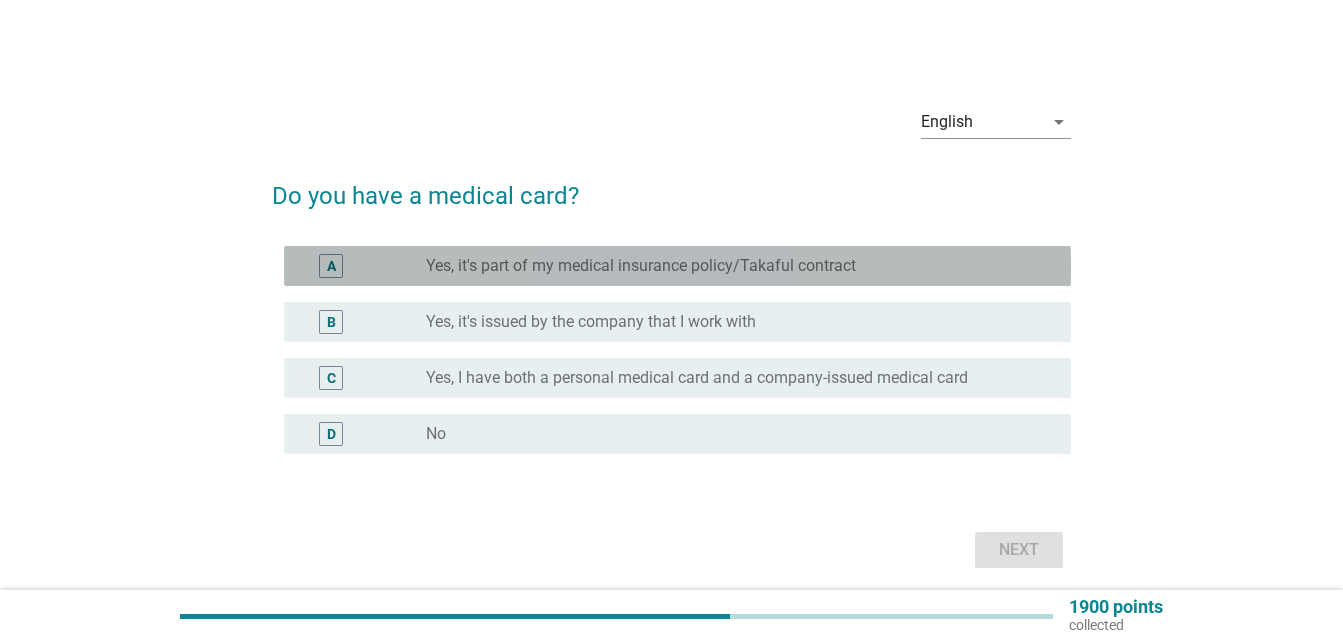 click on "Yes, it's part of my medical insurance policy/Takaful contract" at bounding box center [641, 266] 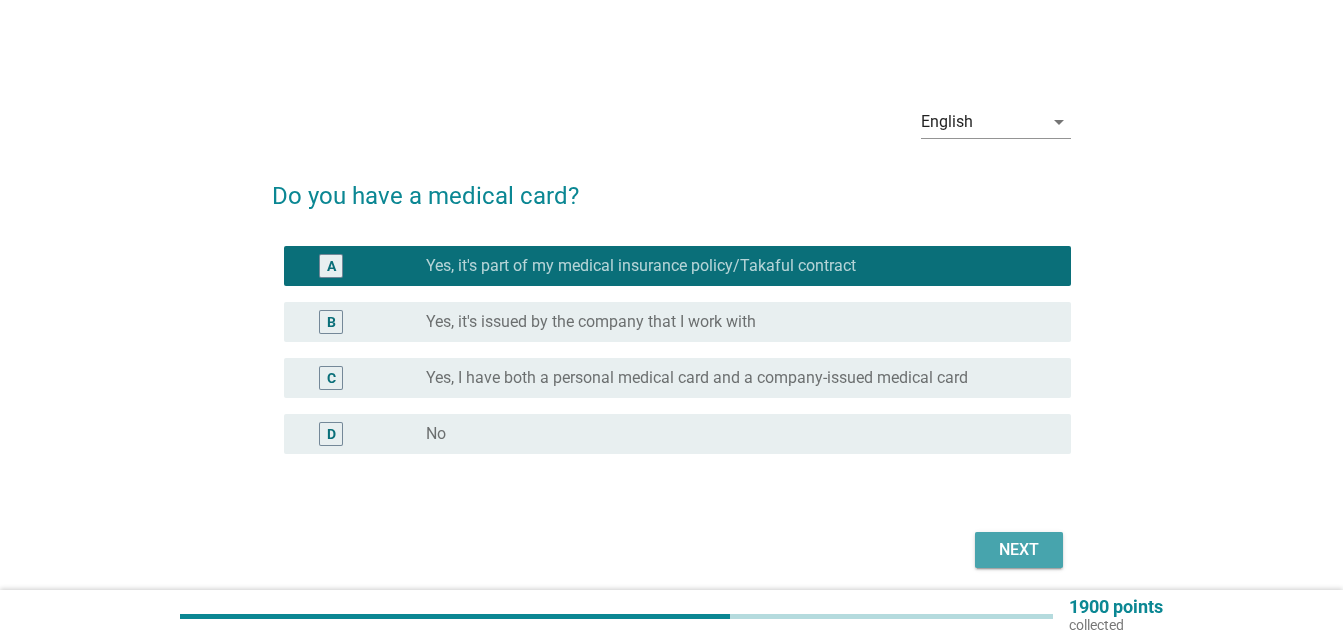 click on "Next" at bounding box center [1019, 550] 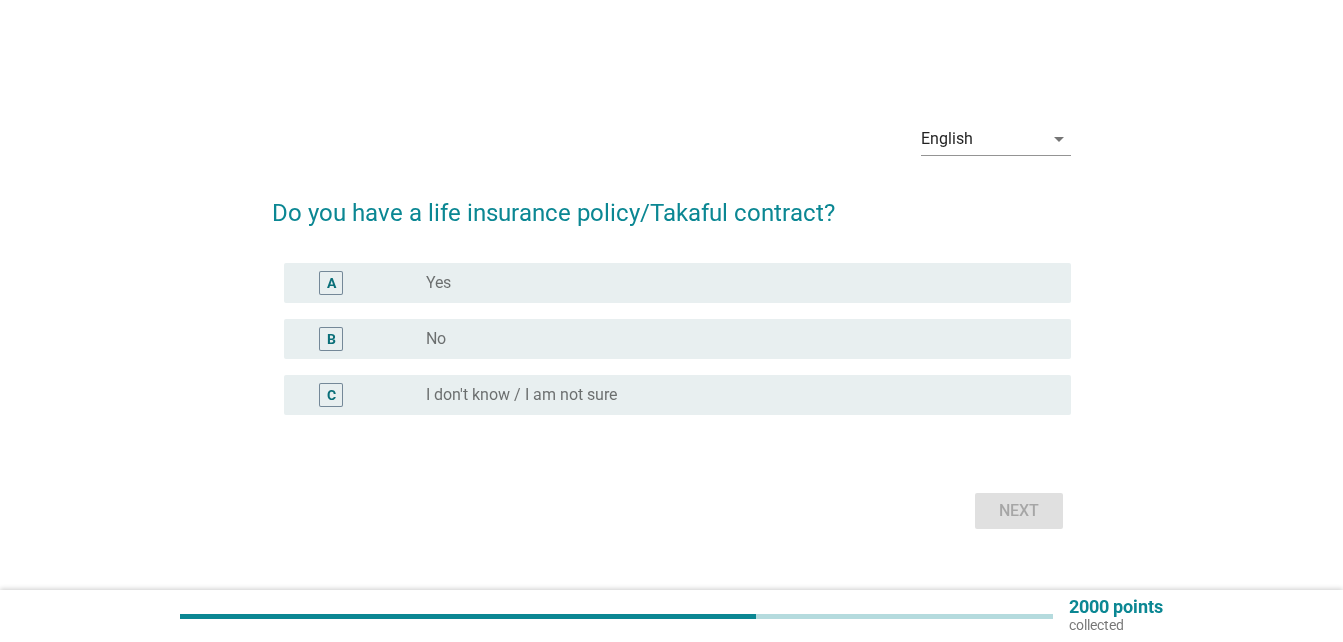 click on "radio_button_unchecked Yes" at bounding box center (732, 283) 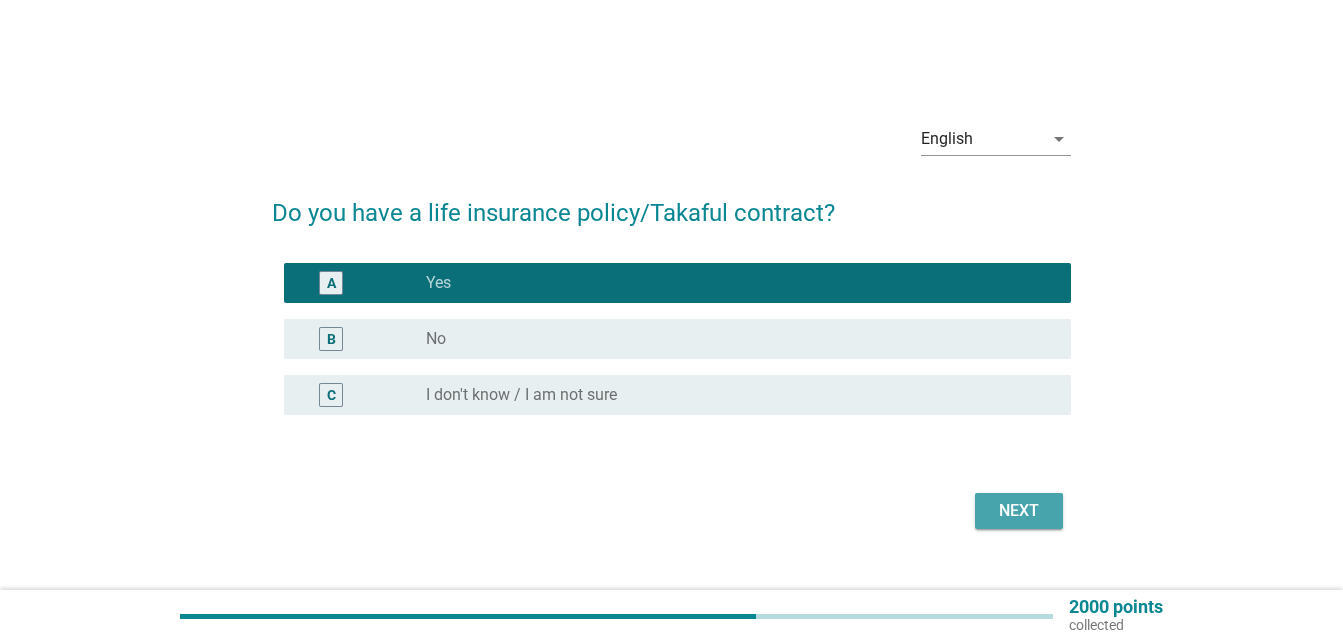 click on "Next" at bounding box center (1019, 511) 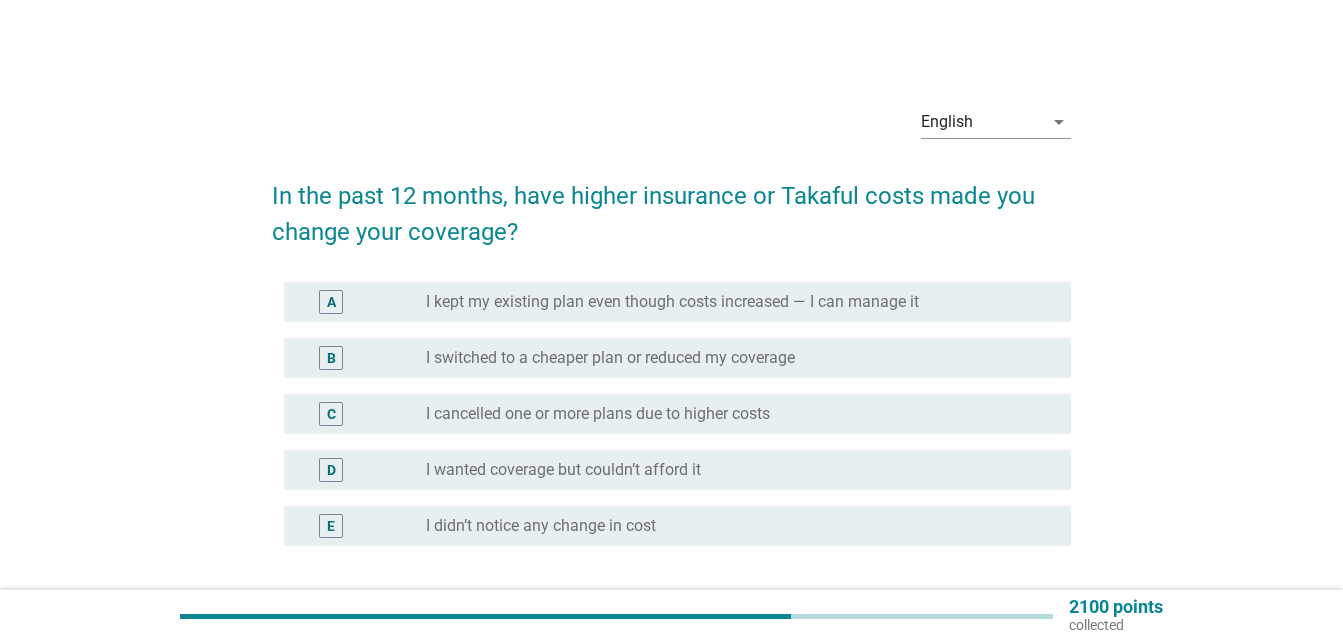 click on "D     radio_button_unchecked I wanted coverage but couldn’t afford it" at bounding box center (677, 470) 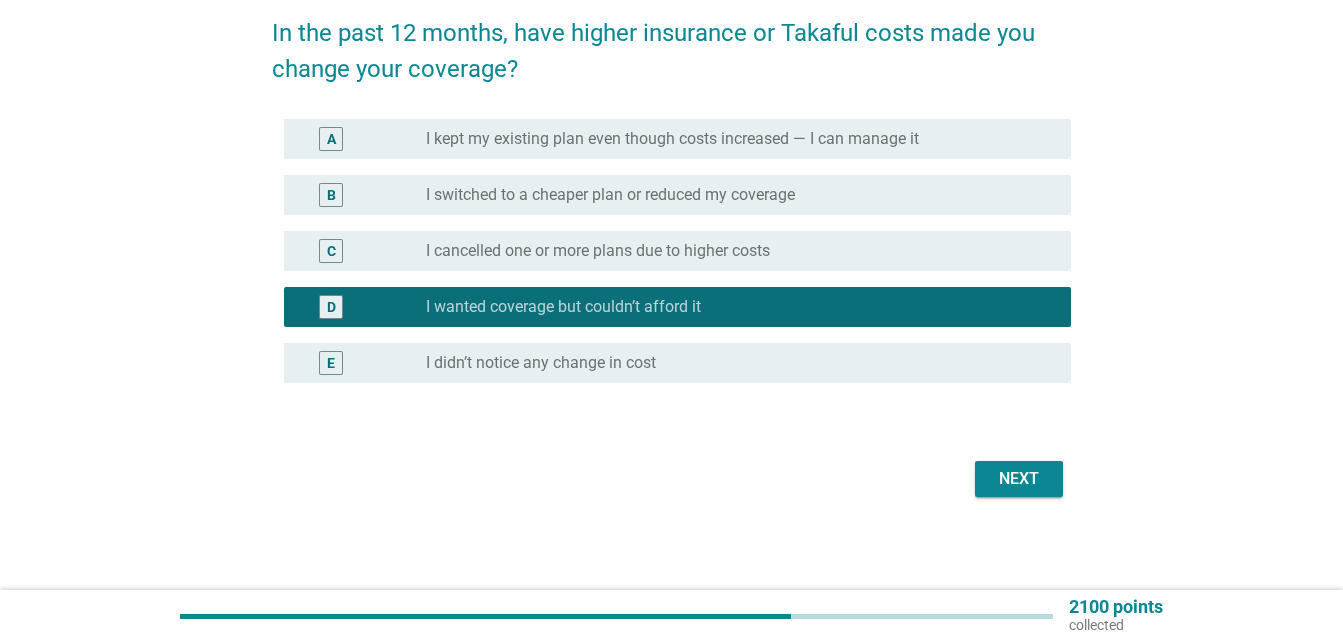 scroll, scrollTop: 166, scrollLeft: 0, axis: vertical 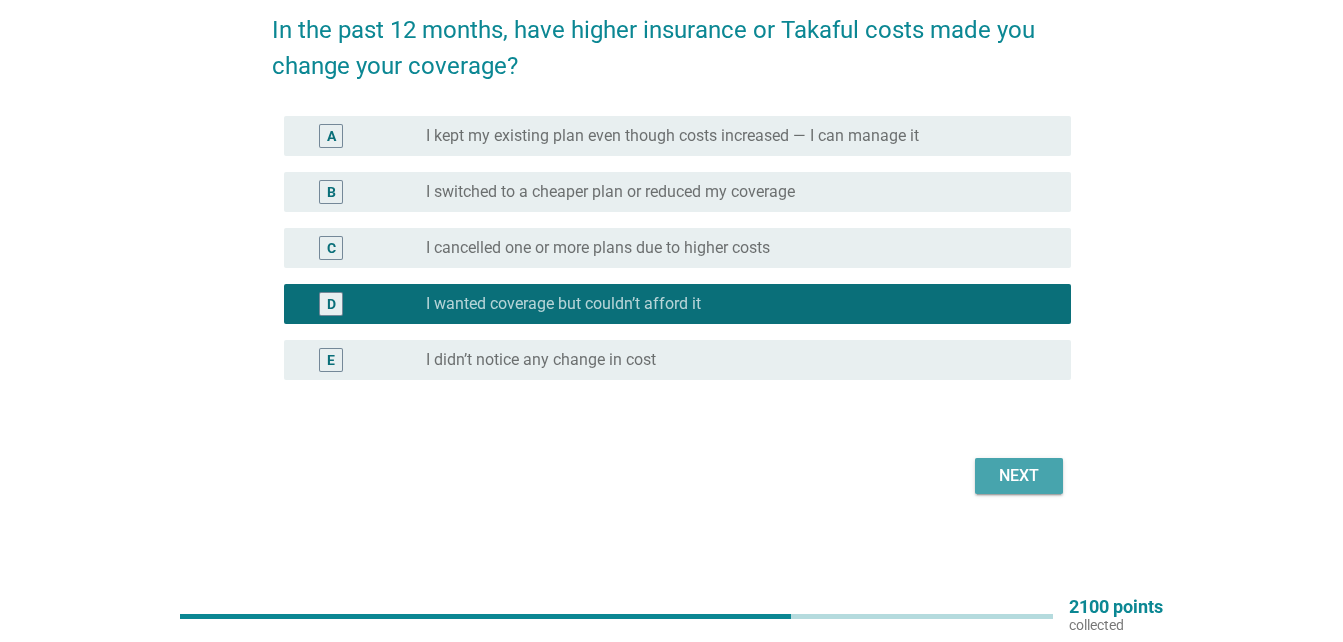 click on "Next" at bounding box center (1019, 476) 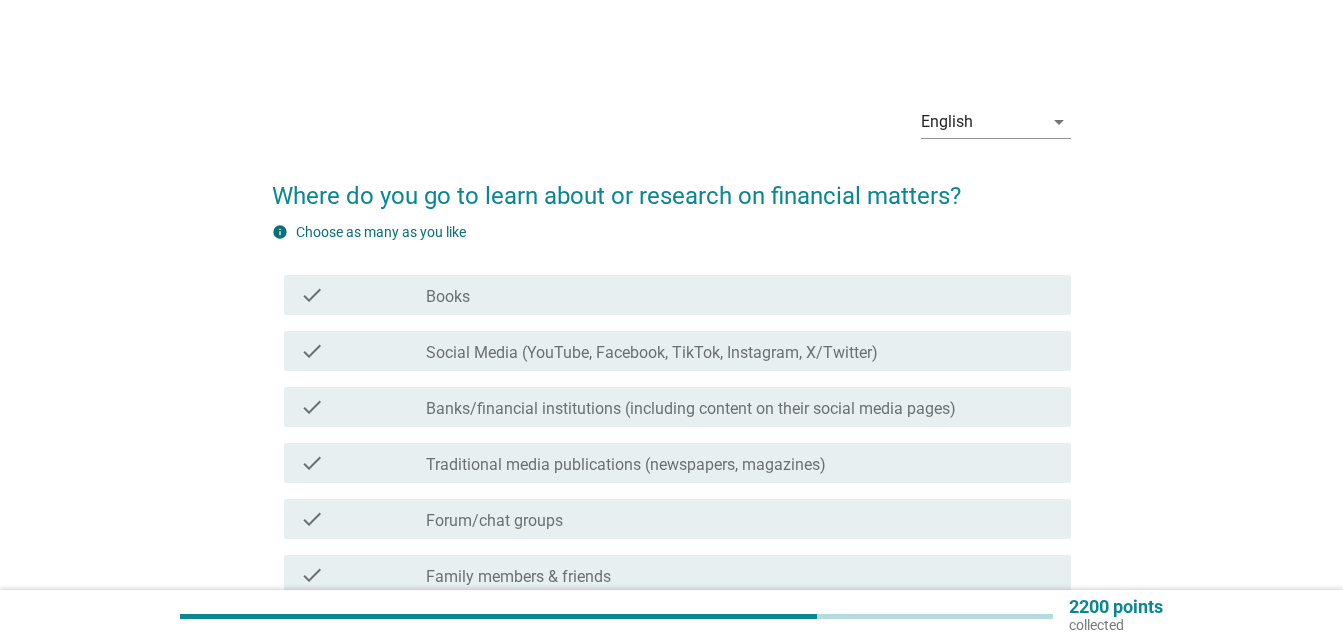 scroll, scrollTop: 100, scrollLeft: 0, axis: vertical 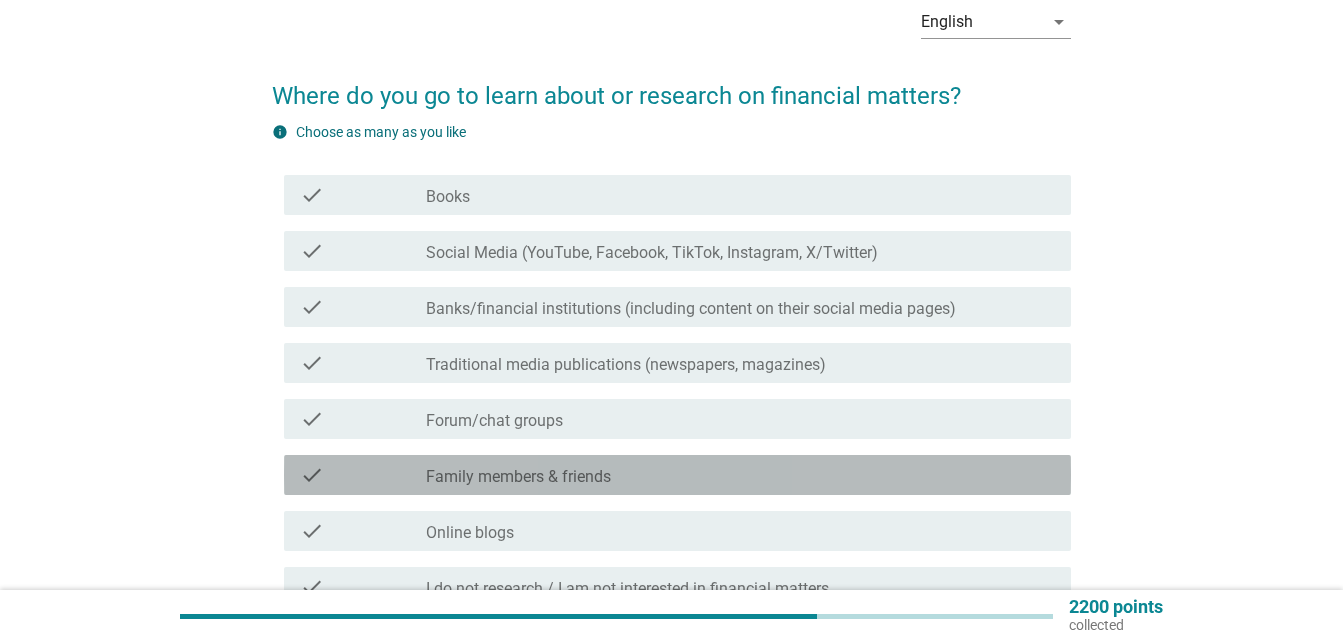 click on "check_box_outline_blank Family members & friends" at bounding box center (740, 475) 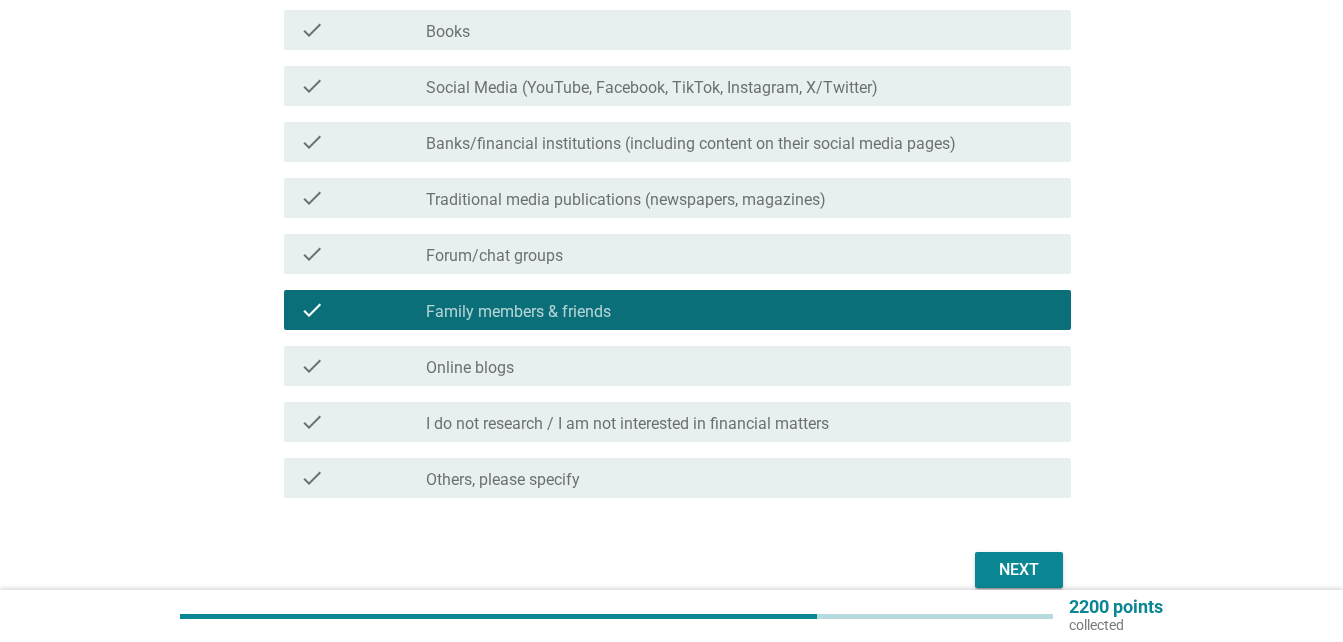 scroll, scrollTop: 300, scrollLeft: 0, axis: vertical 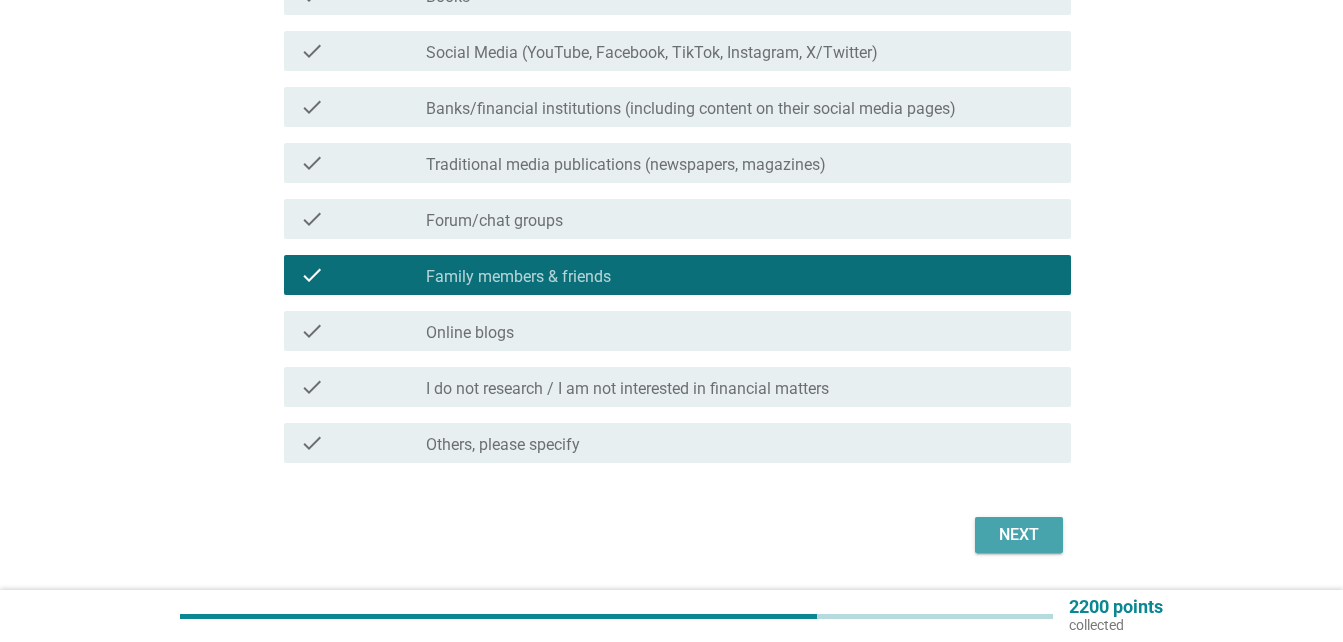 click on "Next" at bounding box center [1019, 535] 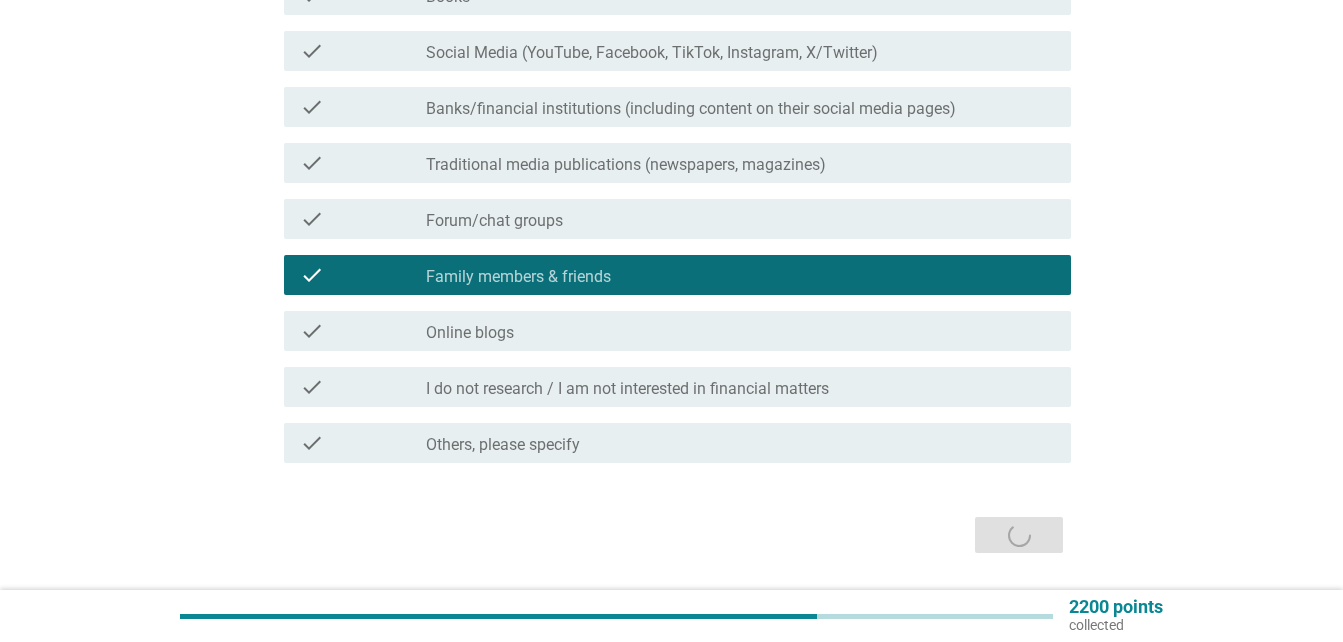 scroll, scrollTop: 0, scrollLeft: 0, axis: both 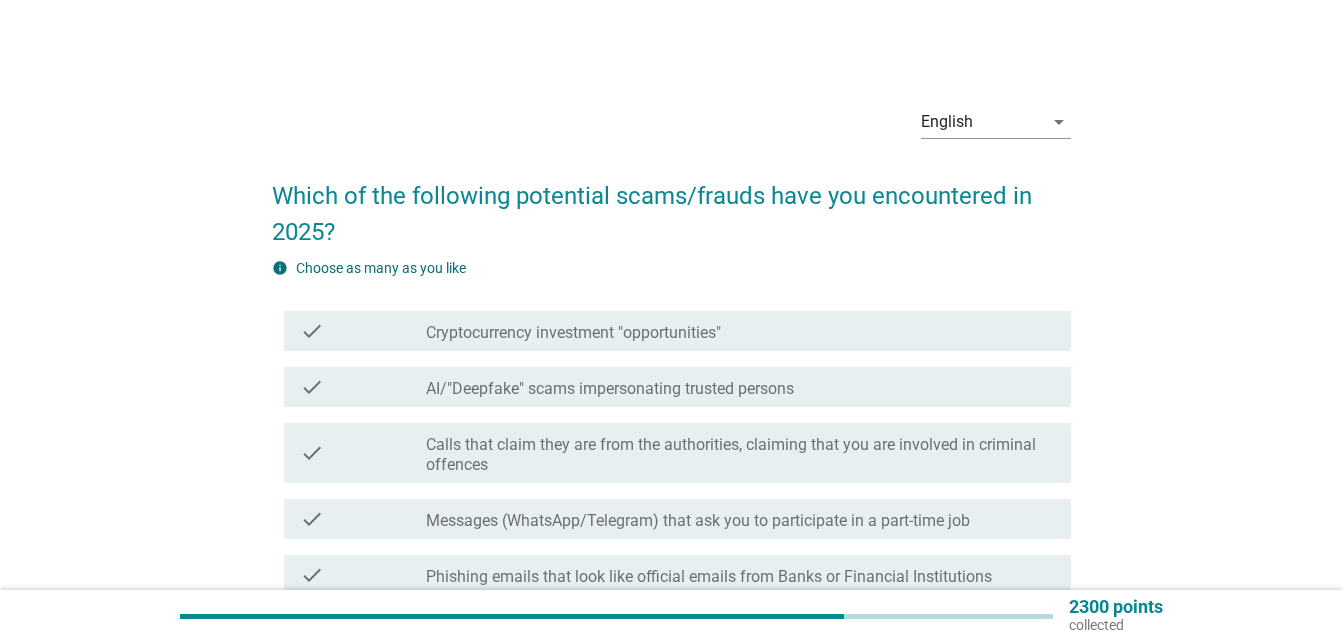 click on "Cryptocurrency investment "opportunities"" at bounding box center (573, 333) 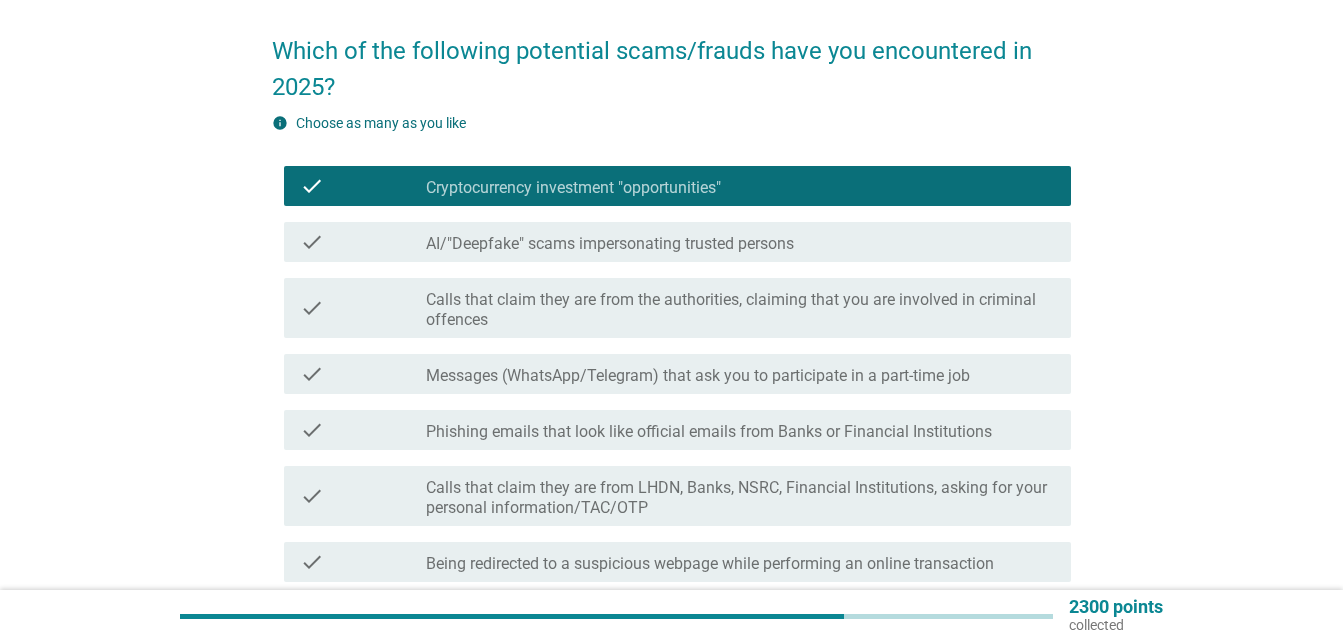 scroll, scrollTop: 100, scrollLeft: 0, axis: vertical 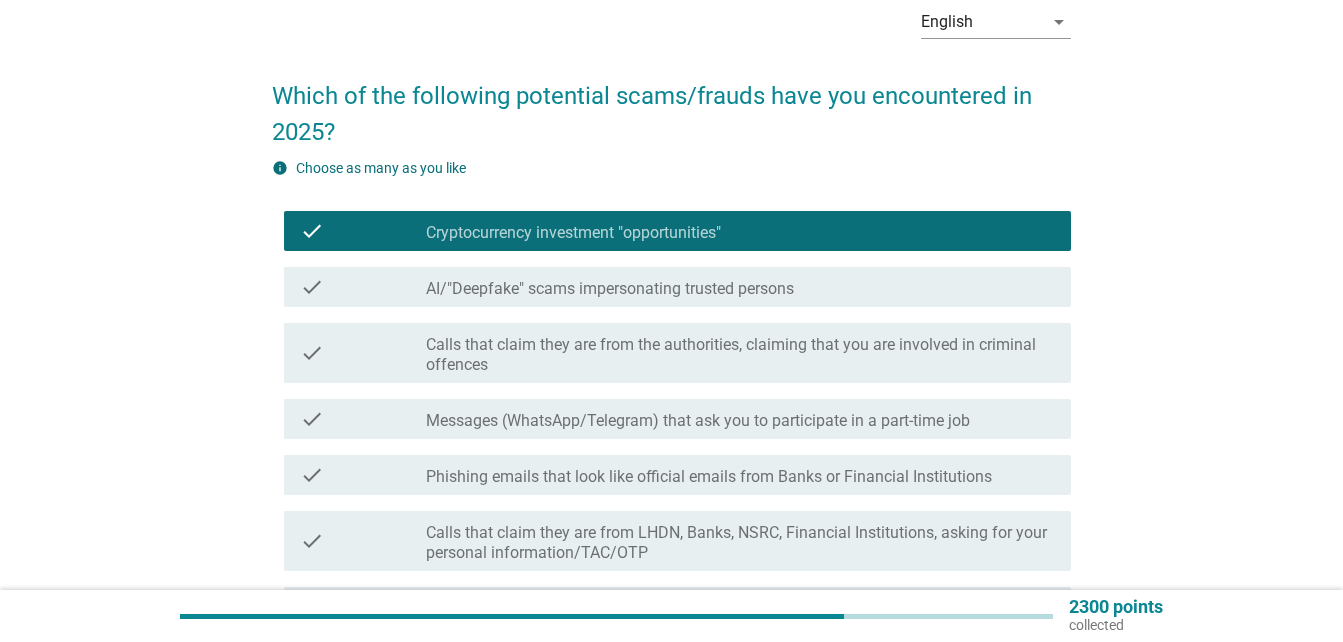 click on "Cryptocurrency investment "opportunities"" at bounding box center (573, 233) 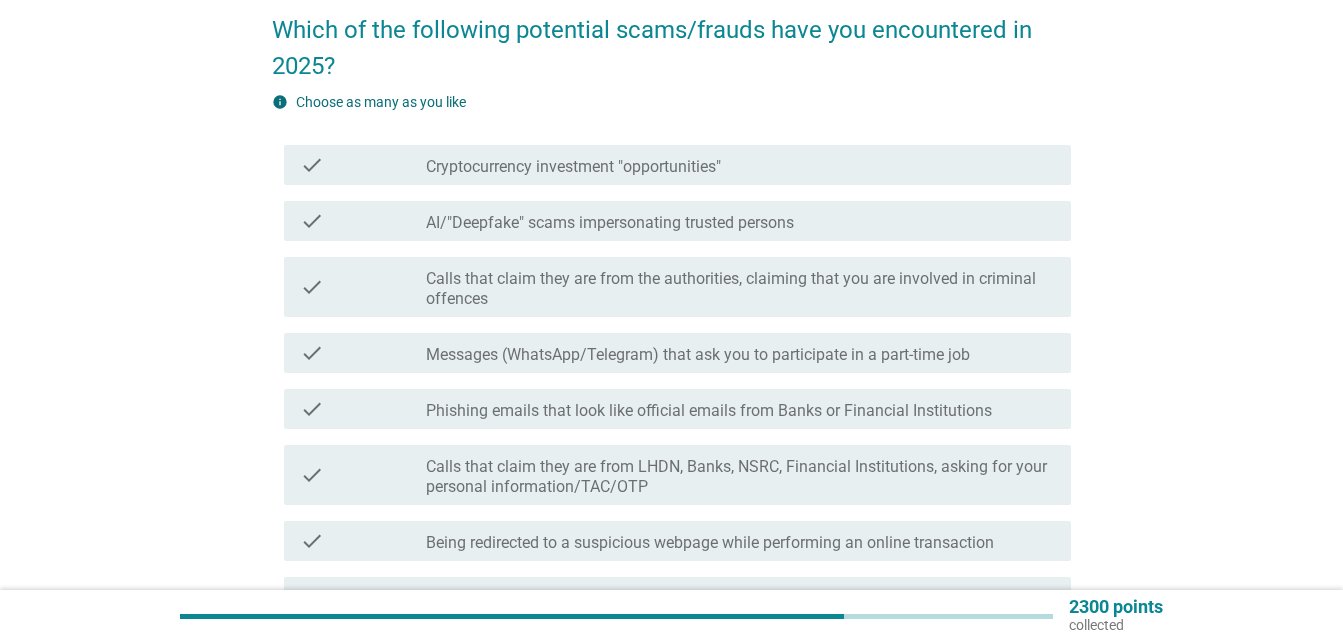 scroll, scrollTop: 200, scrollLeft: 0, axis: vertical 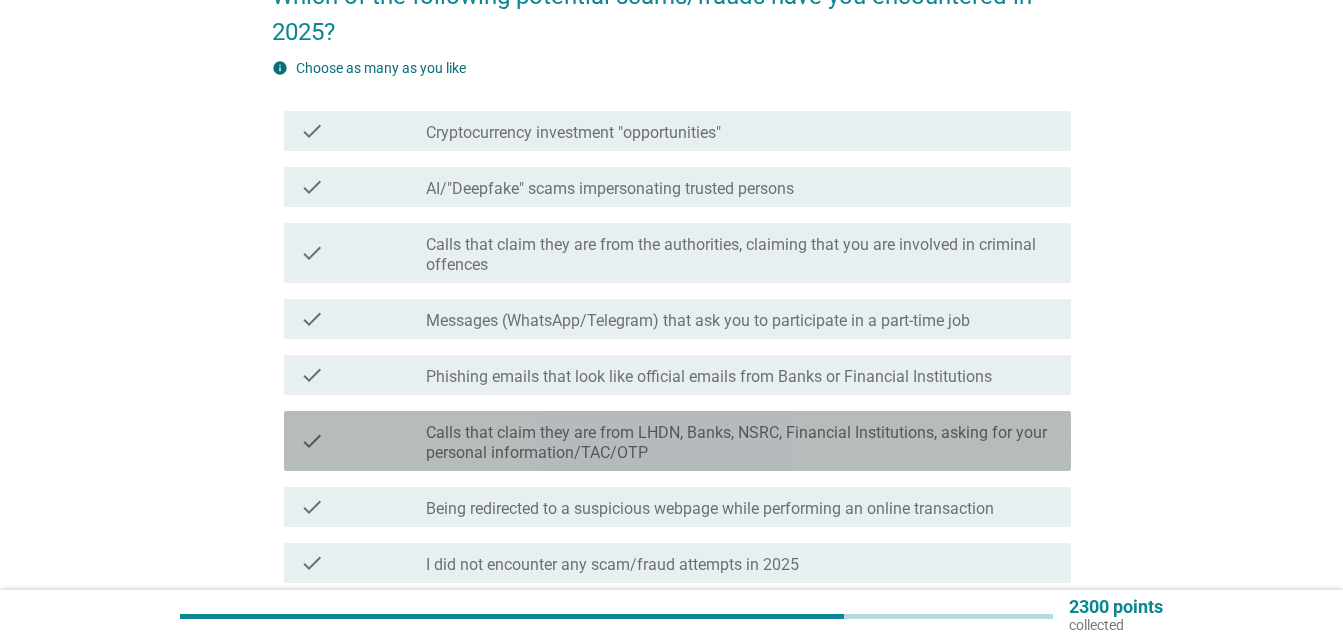 click on "Calls that claim they are from LHDN, Banks, NSRC, Financial Institutions, asking for your personal information/TAC/OTP" at bounding box center (740, 443) 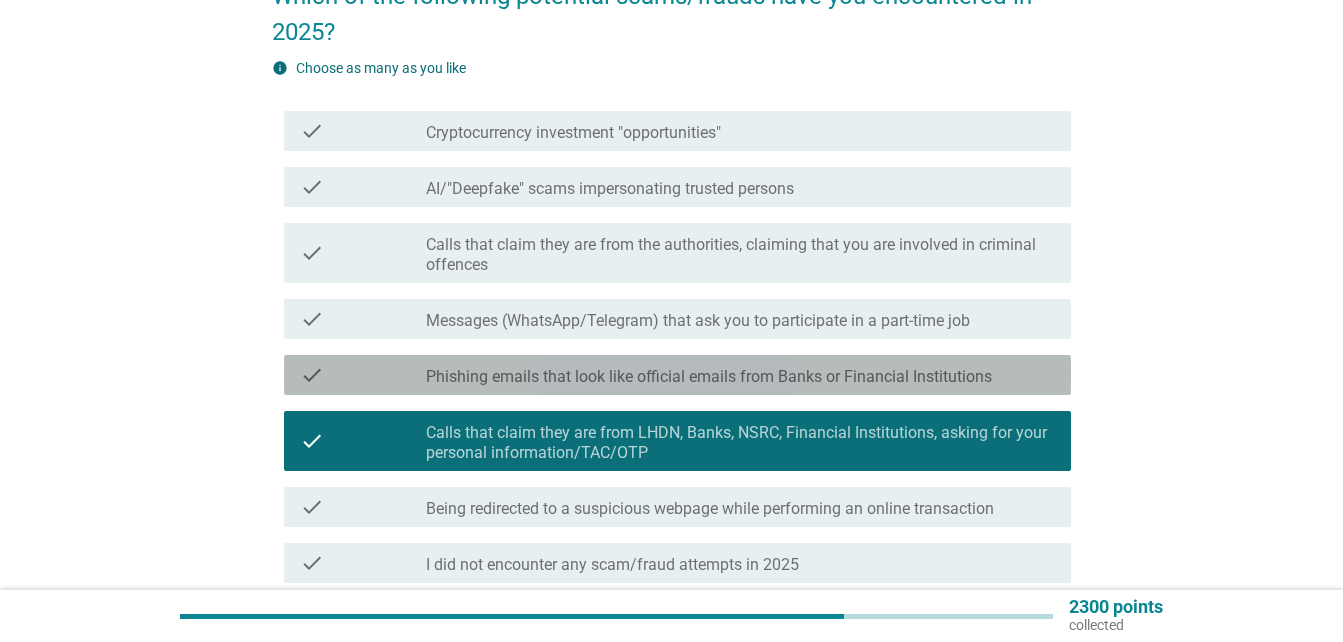 click on "Phishing emails that look like official emails from Banks or Financial Institutions" at bounding box center (709, 377) 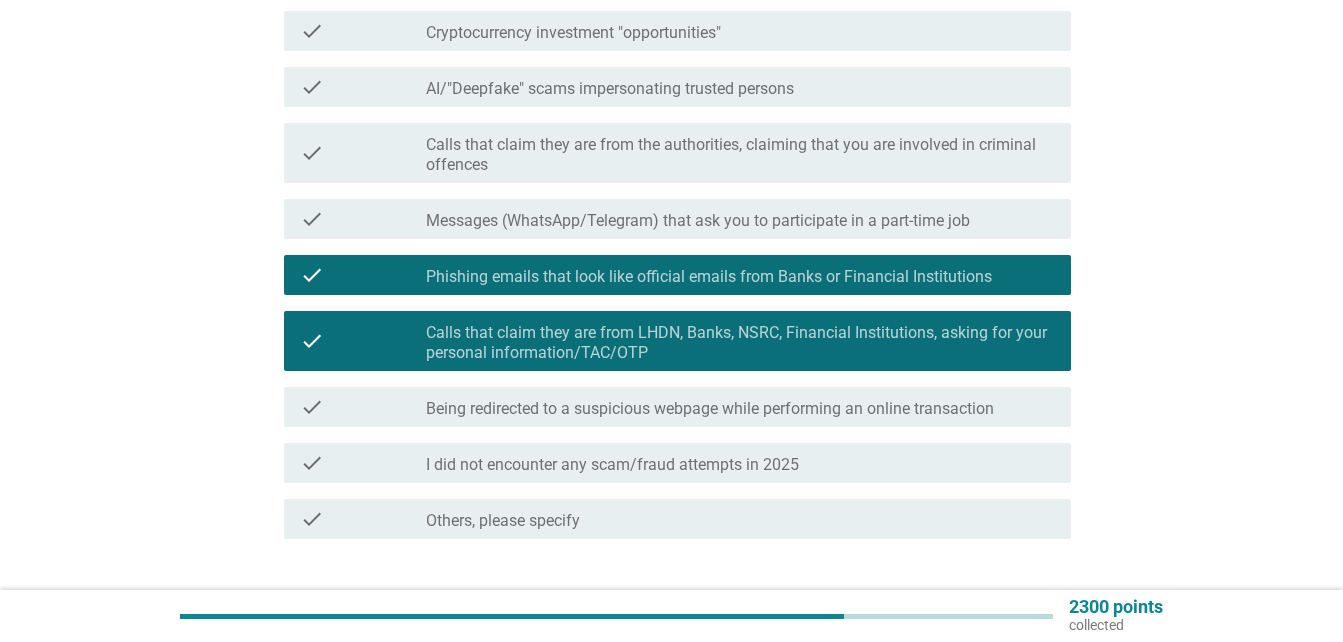 scroll, scrollTop: 400, scrollLeft: 0, axis: vertical 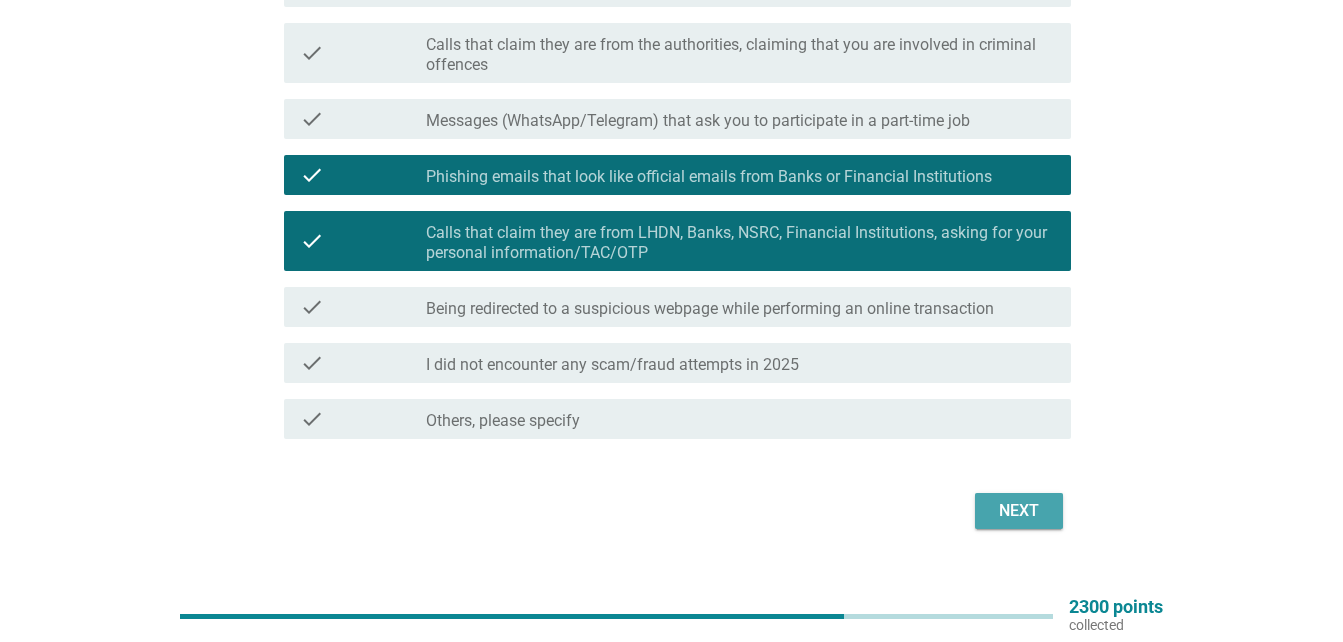 click on "Next" at bounding box center [1019, 511] 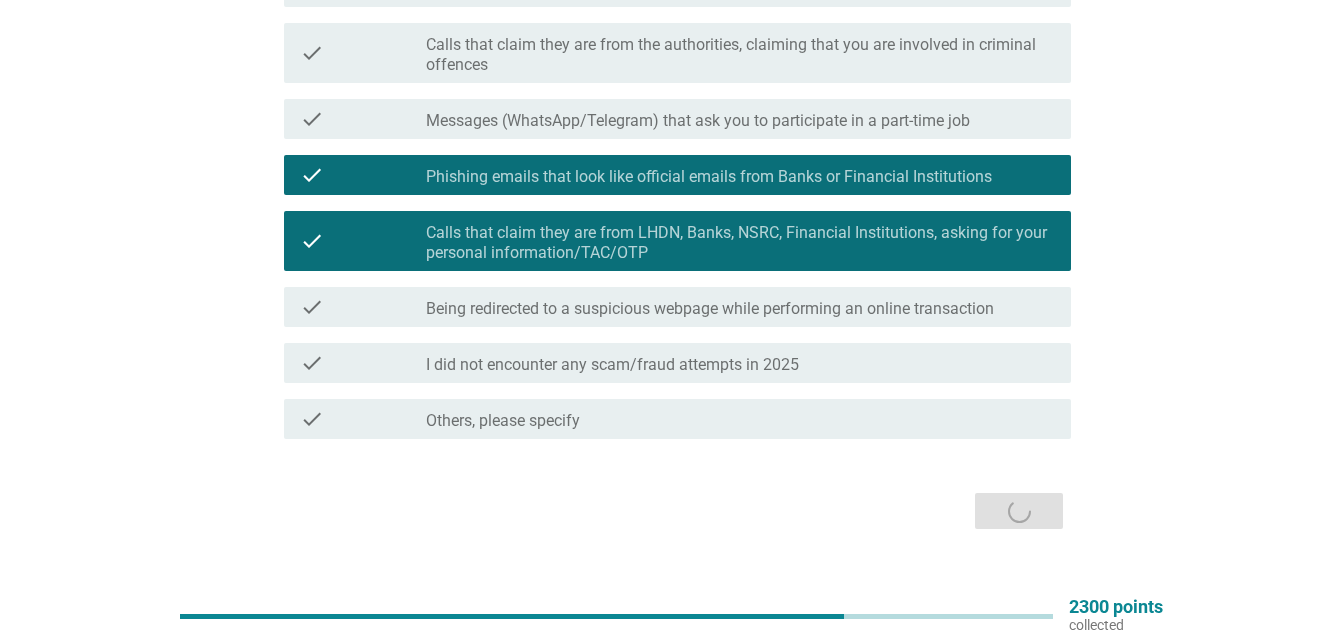 scroll, scrollTop: 0, scrollLeft: 0, axis: both 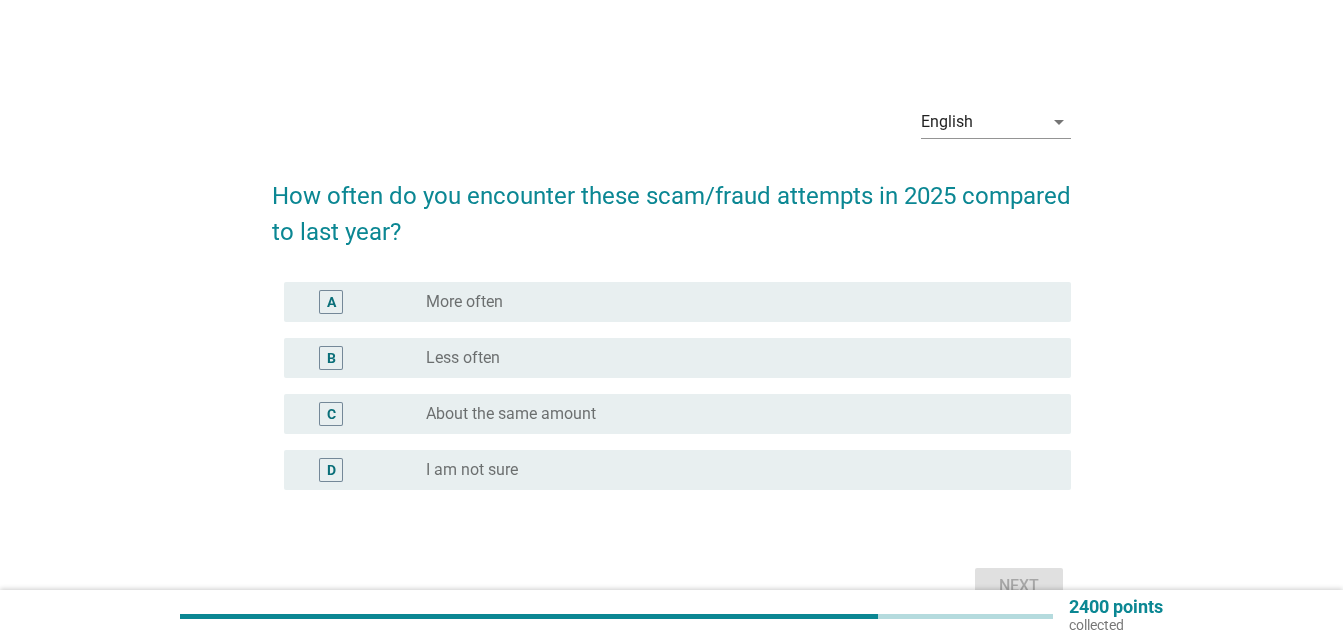 click on "More often" at bounding box center (464, 302) 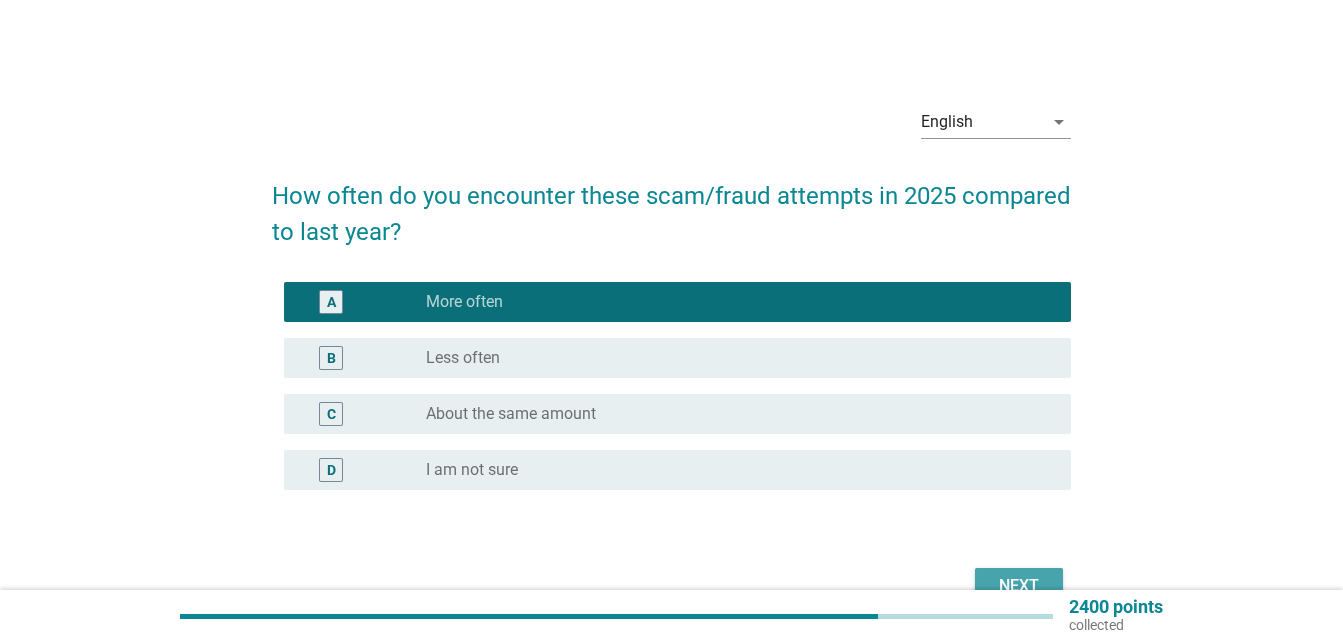 click on "Next" at bounding box center (1019, 586) 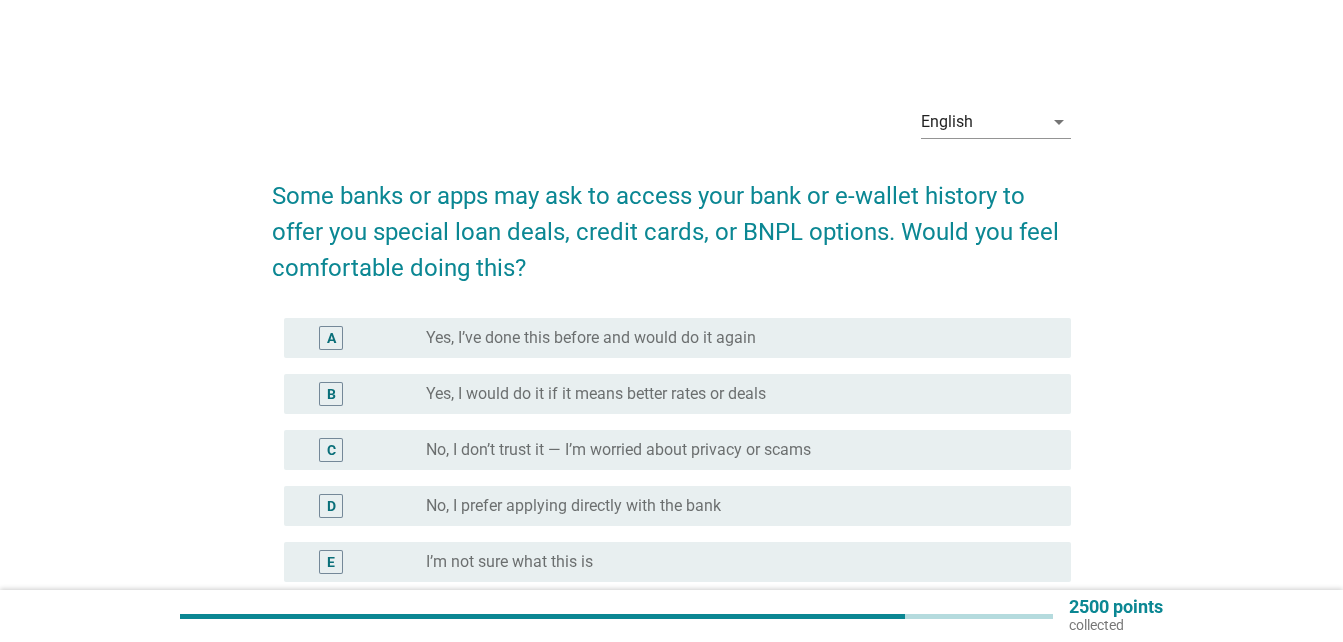 click on "No, I don’t trust it — I’m worried about privacy or scams" at bounding box center (618, 450) 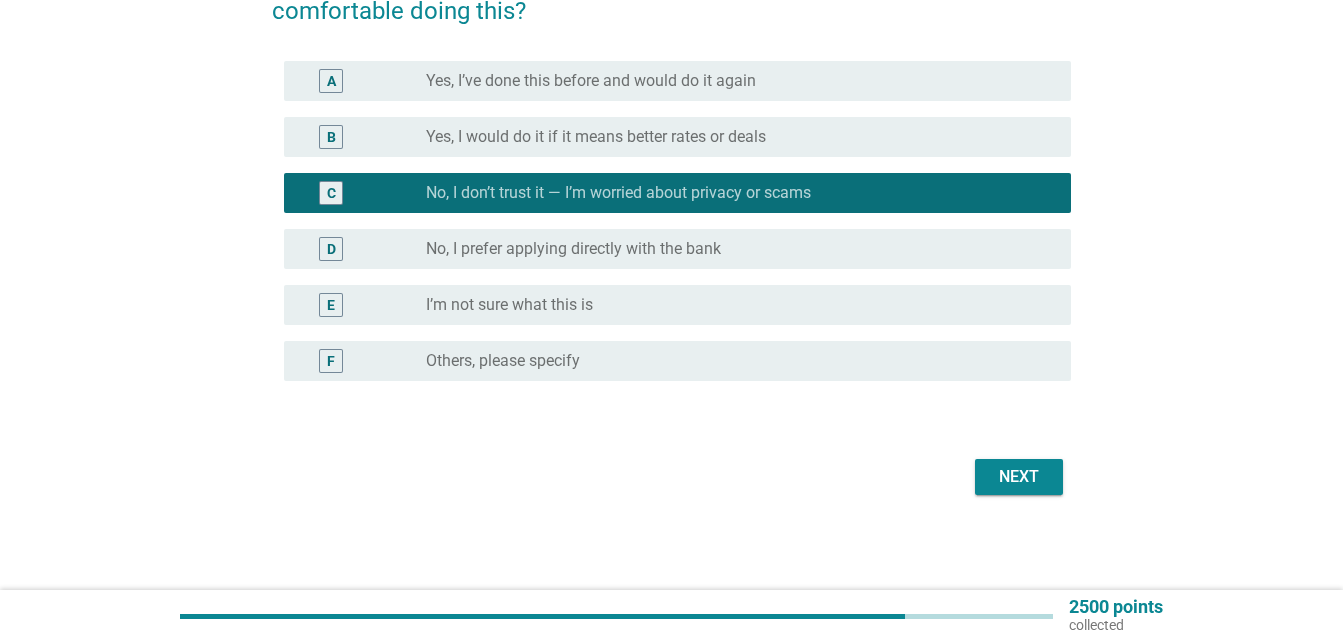scroll, scrollTop: 258, scrollLeft: 0, axis: vertical 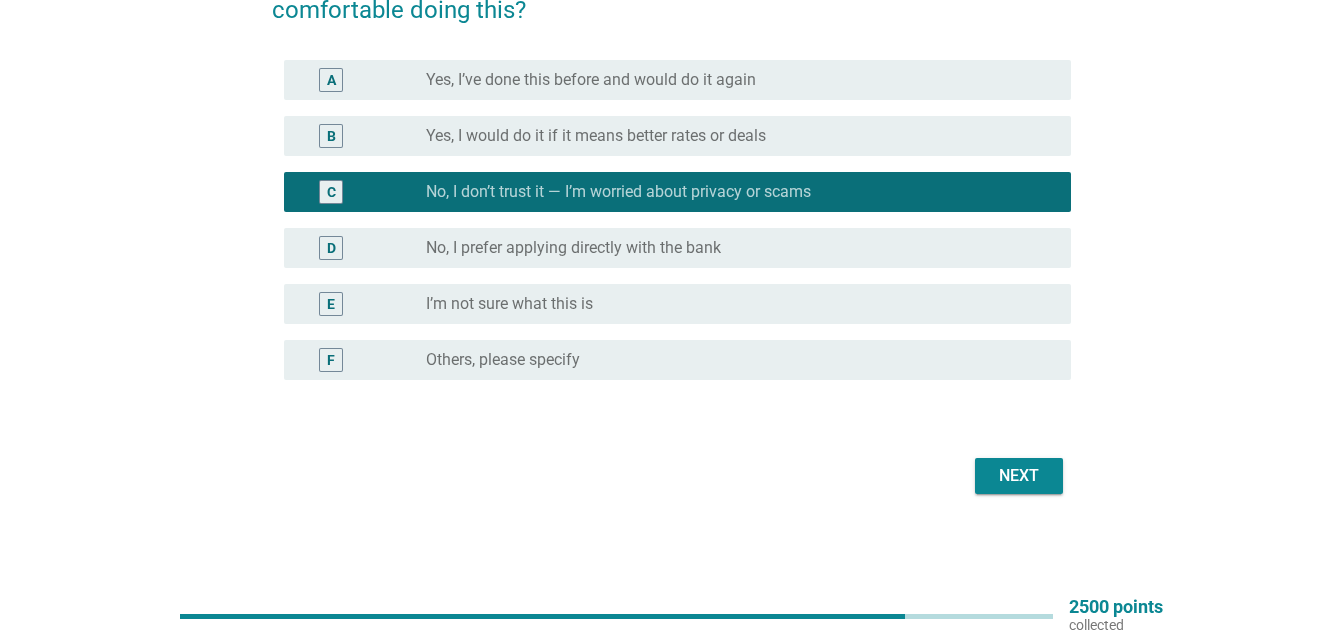click on "Next" at bounding box center (1019, 476) 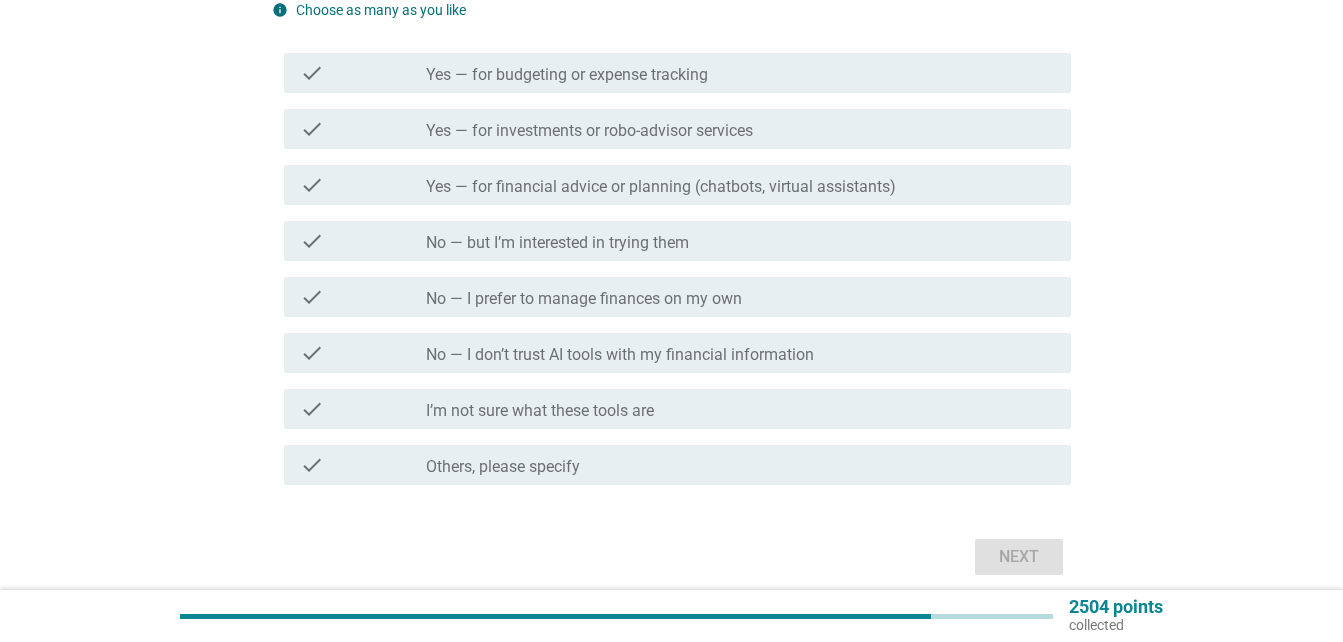 scroll, scrollTop: 0, scrollLeft: 0, axis: both 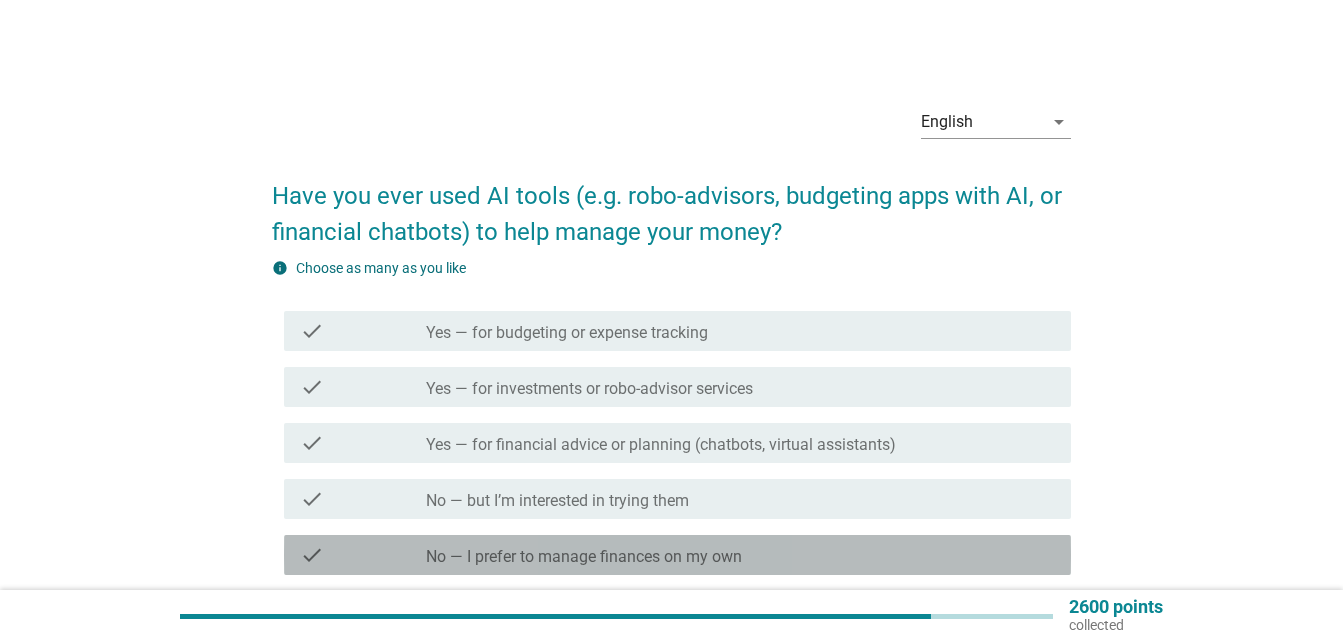click on "No — I prefer to manage finances on my own" at bounding box center (584, 557) 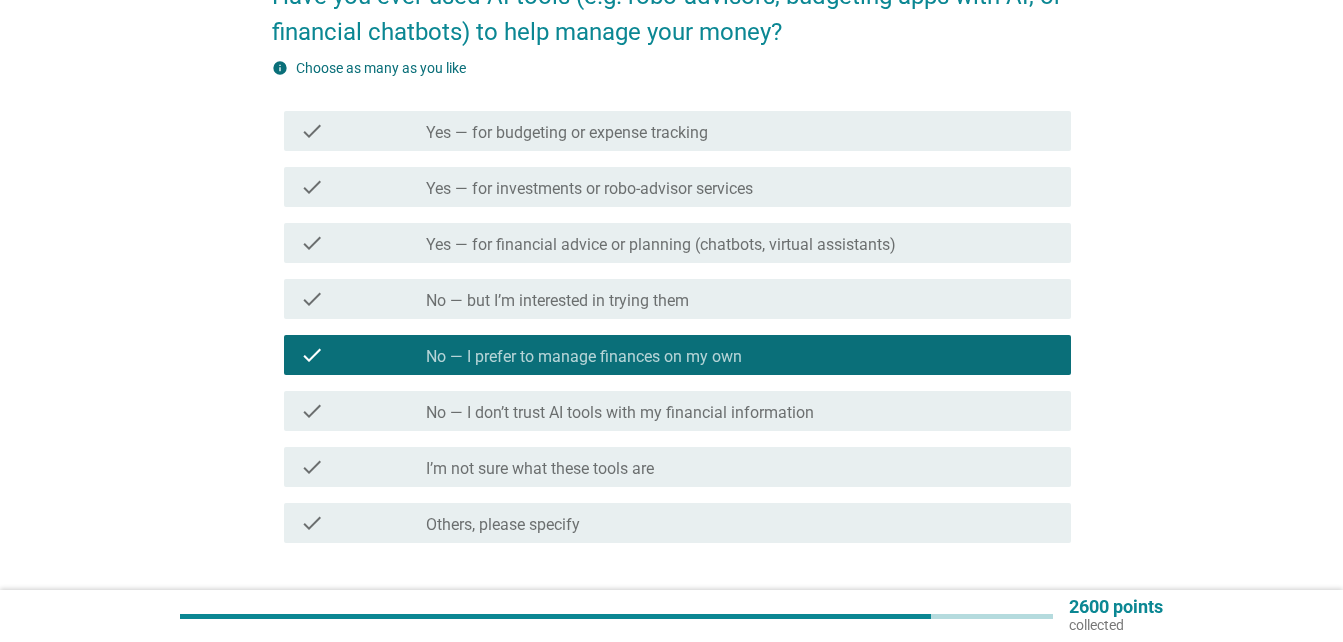 scroll, scrollTop: 300, scrollLeft: 0, axis: vertical 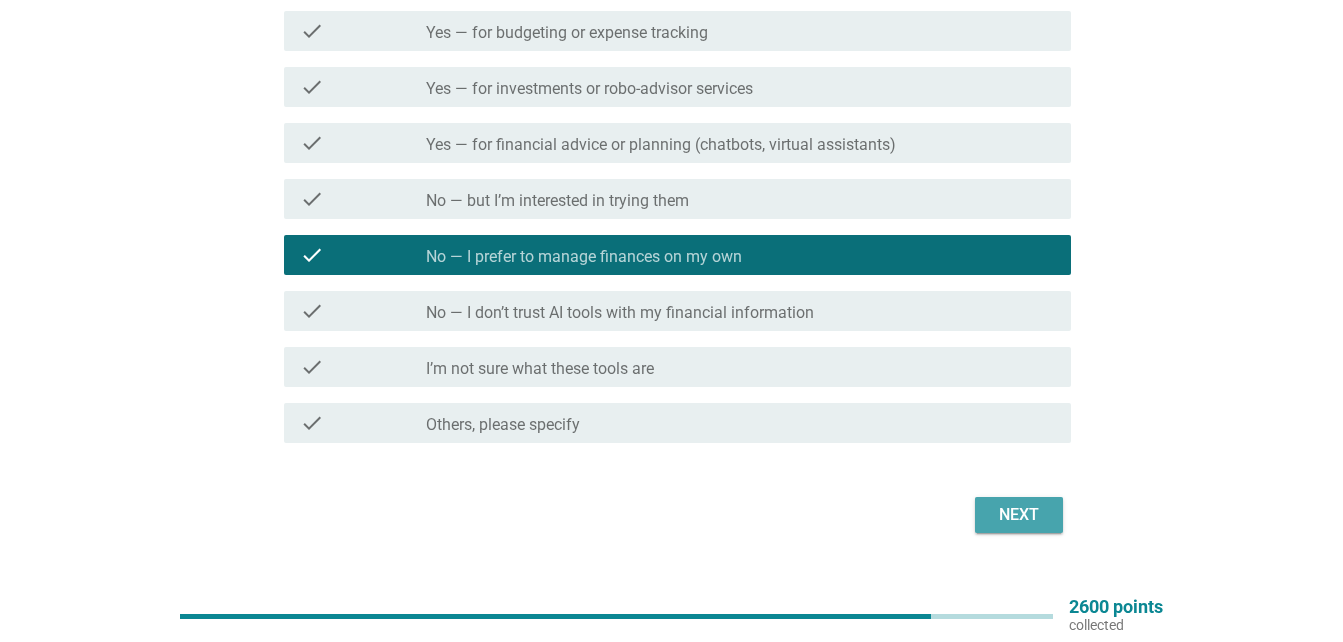 click on "Next" at bounding box center [1019, 515] 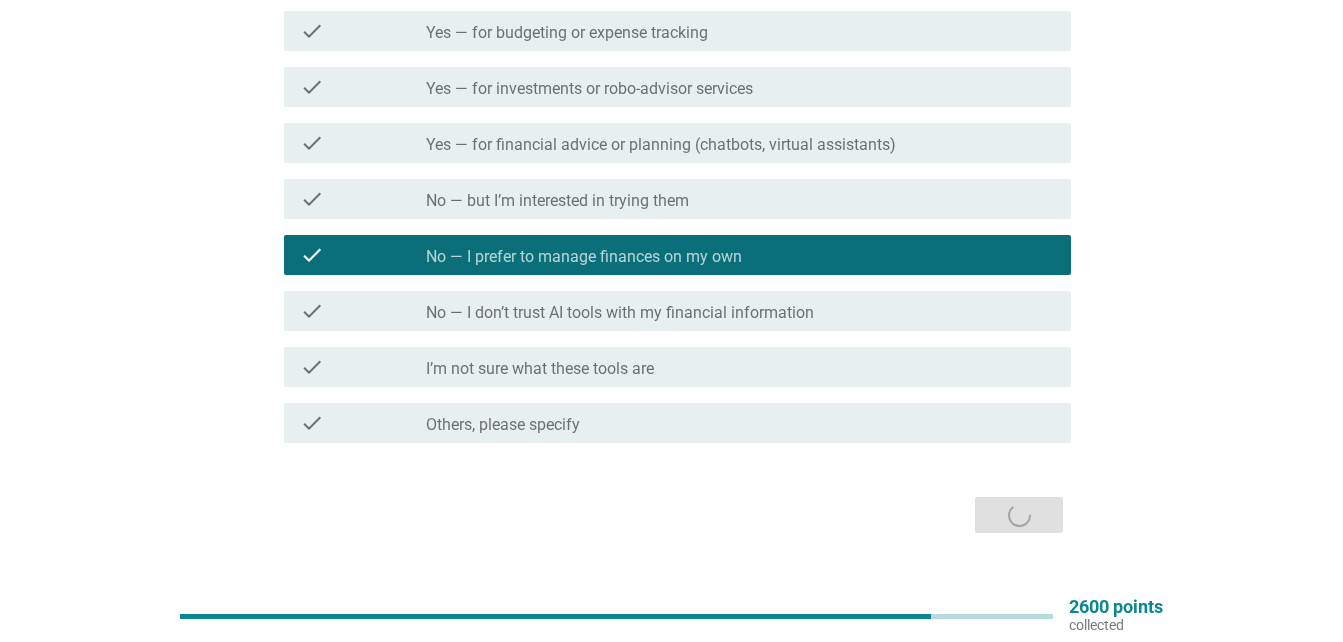 scroll, scrollTop: 0, scrollLeft: 0, axis: both 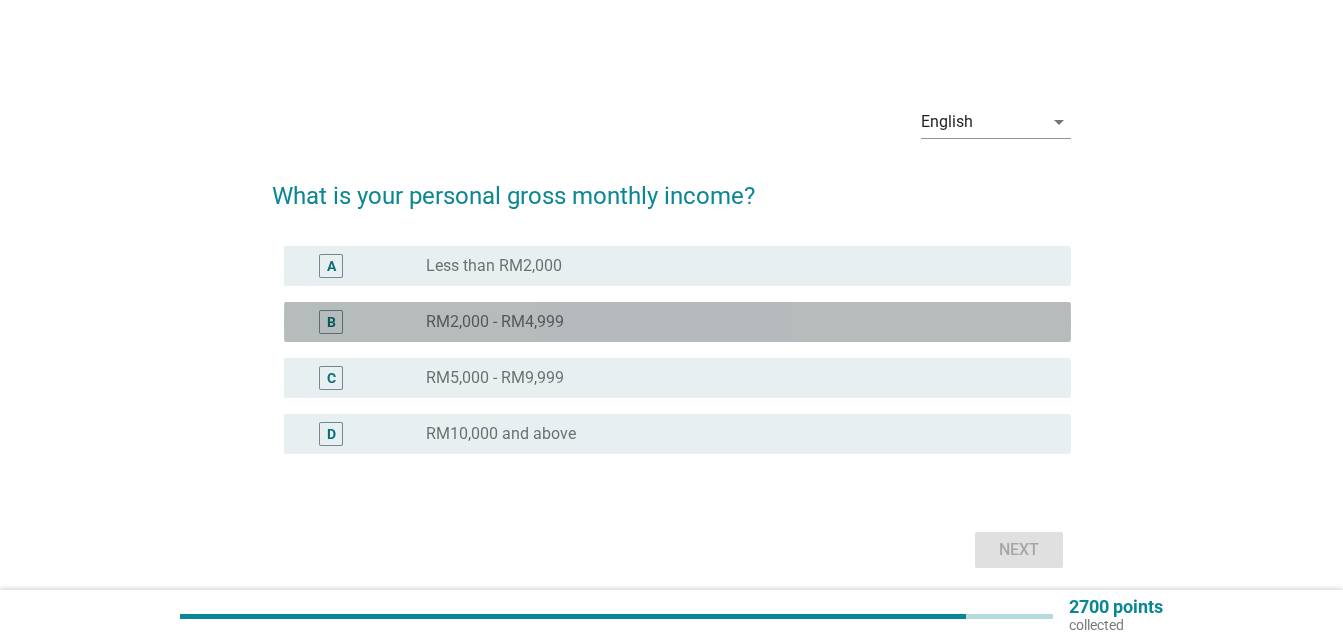 click on "radio_button_unchecked RM2,000 - RM4,999" at bounding box center (732, 322) 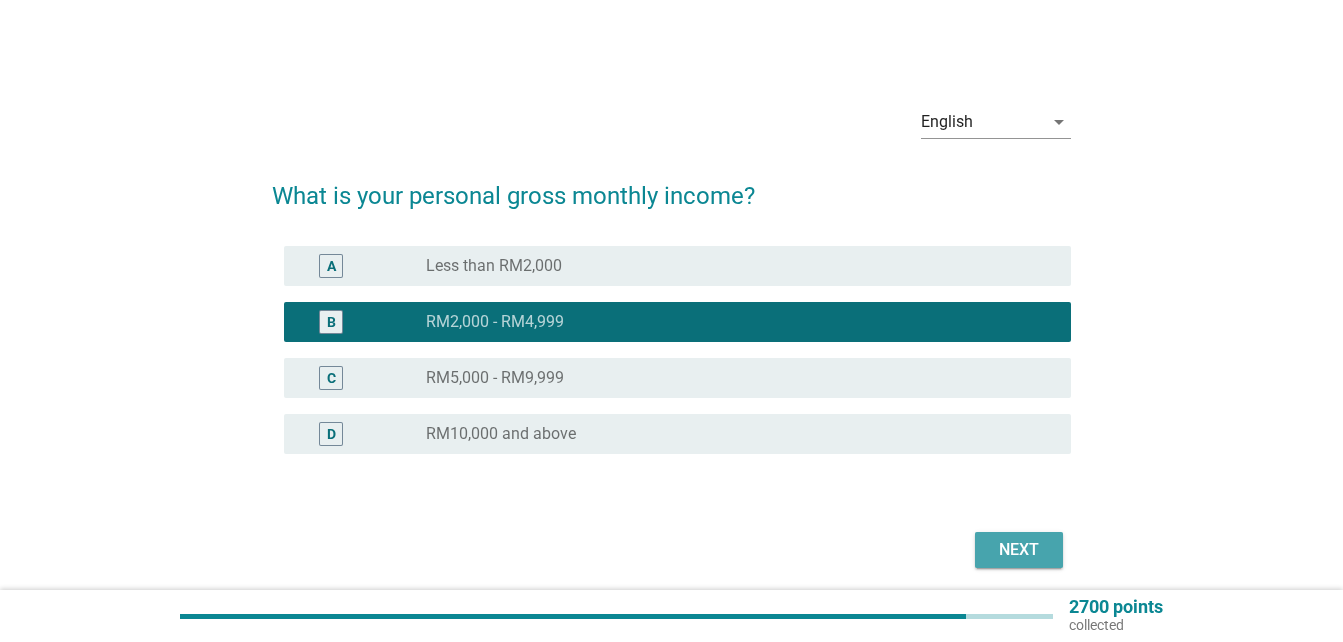 click on "Next" at bounding box center [1019, 550] 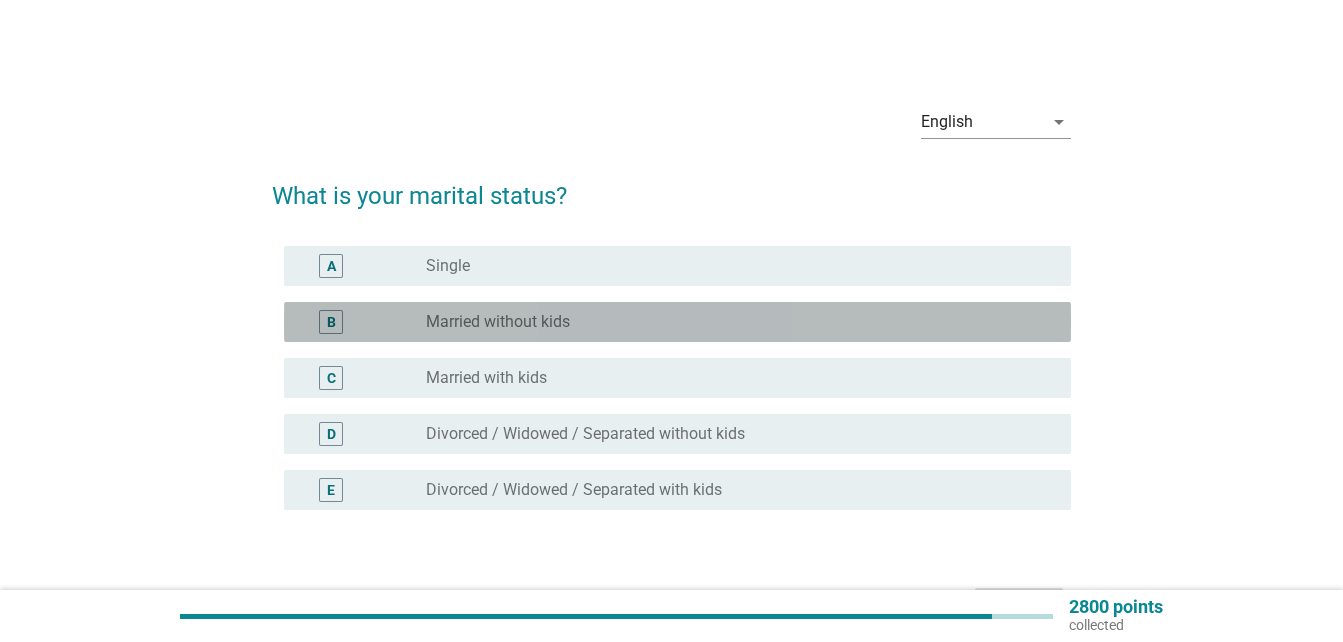 click on "Married without kids" at bounding box center [498, 322] 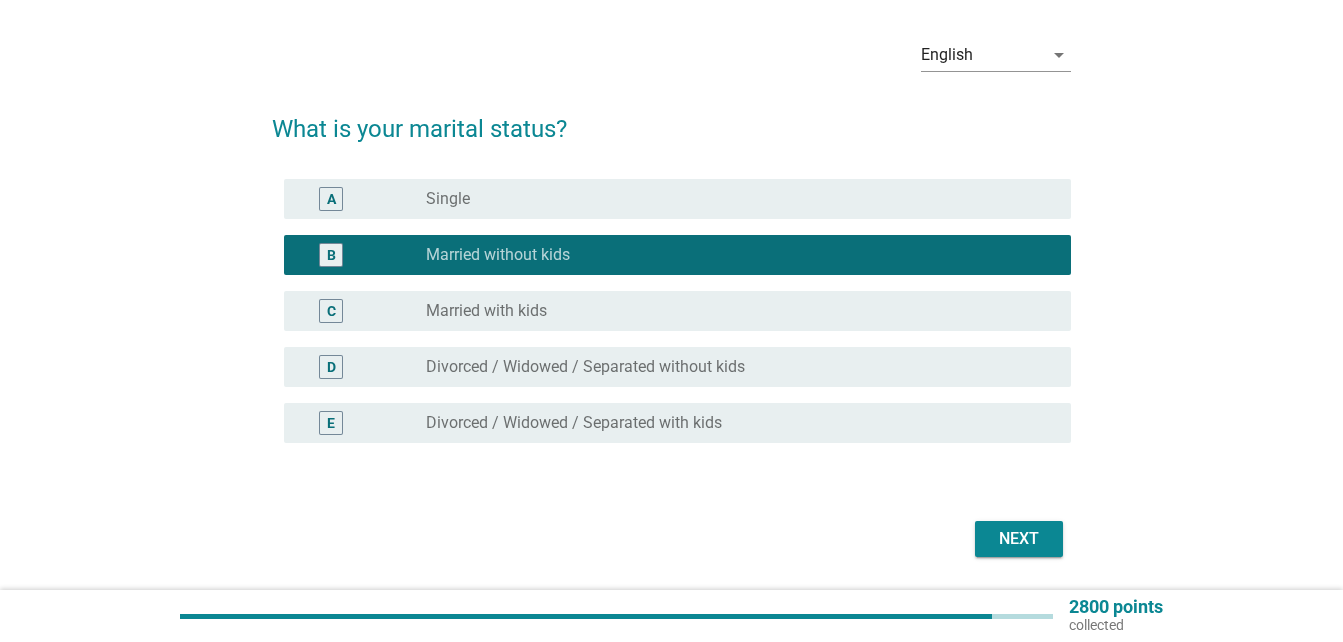 scroll, scrollTop: 100, scrollLeft: 0, axis: vertical 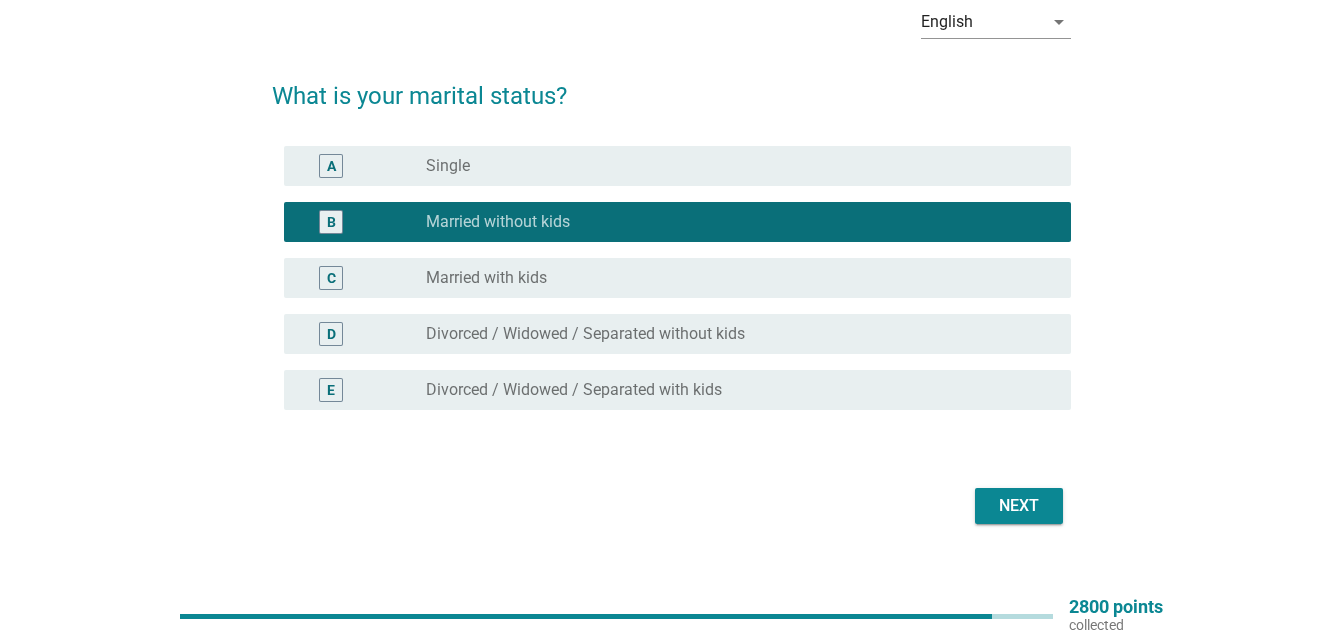 click on "Next" at bounding box center (1019, 506) 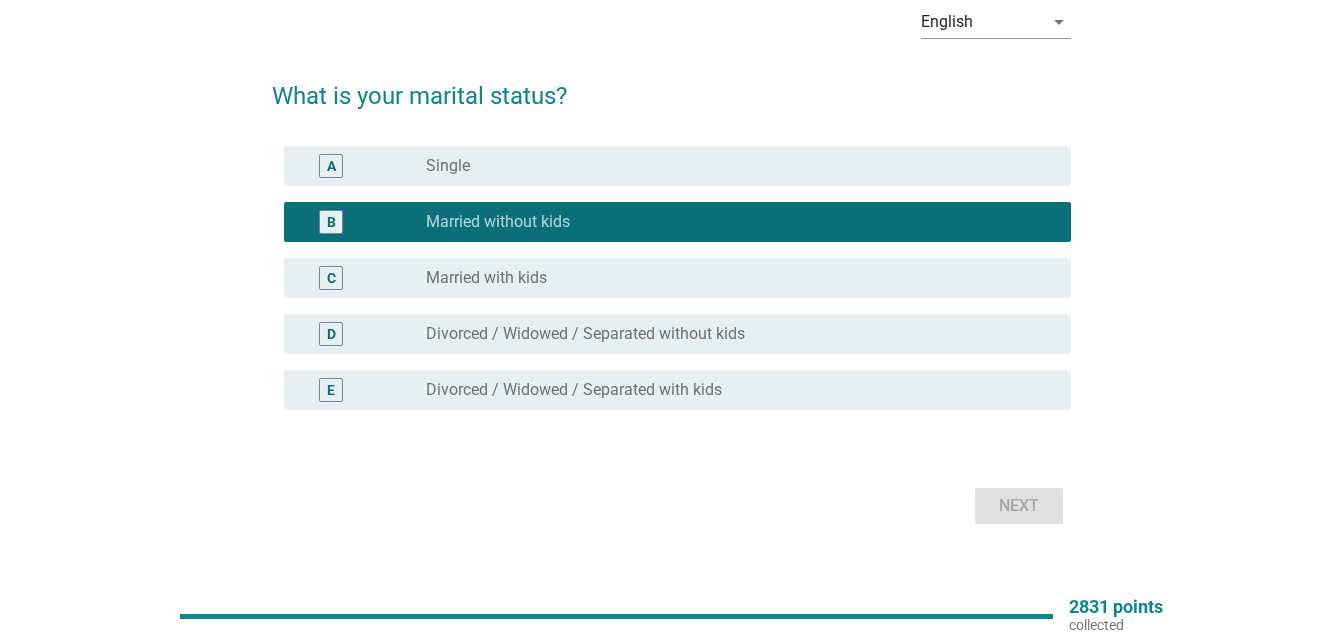 scroll, scrollTop: 0, scrollLeft: 0, axis: both 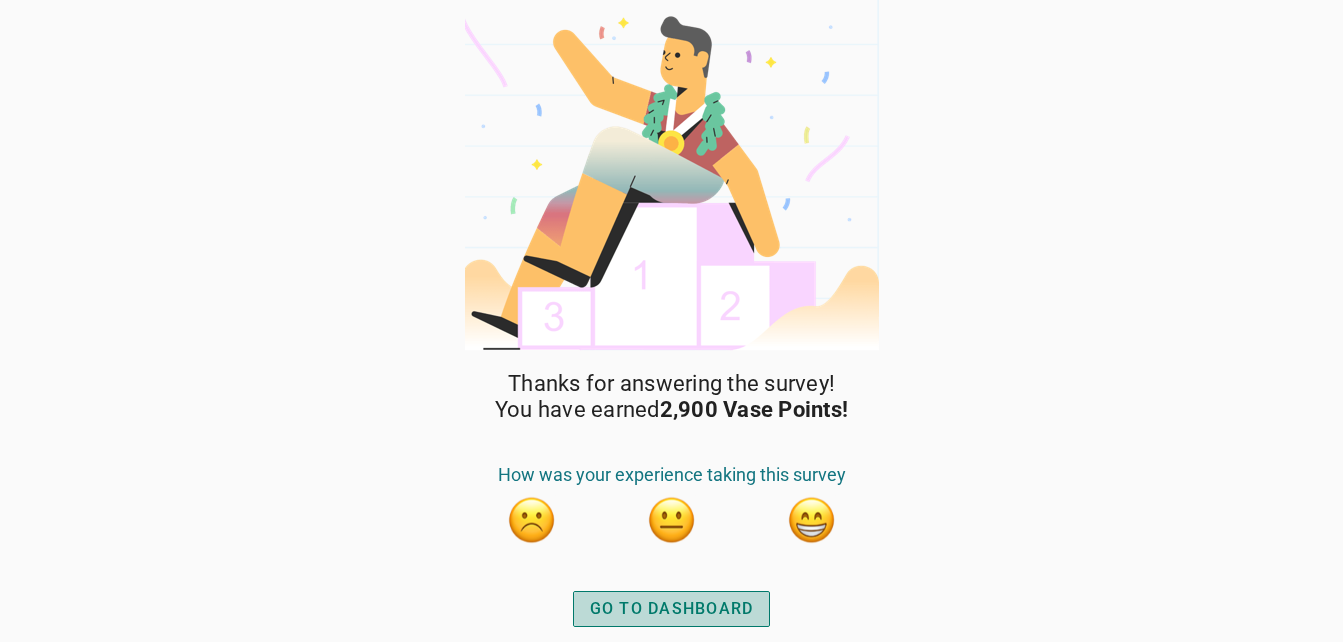 click on "GO TO DASHBOARD" at bounding box center (672, 609) 